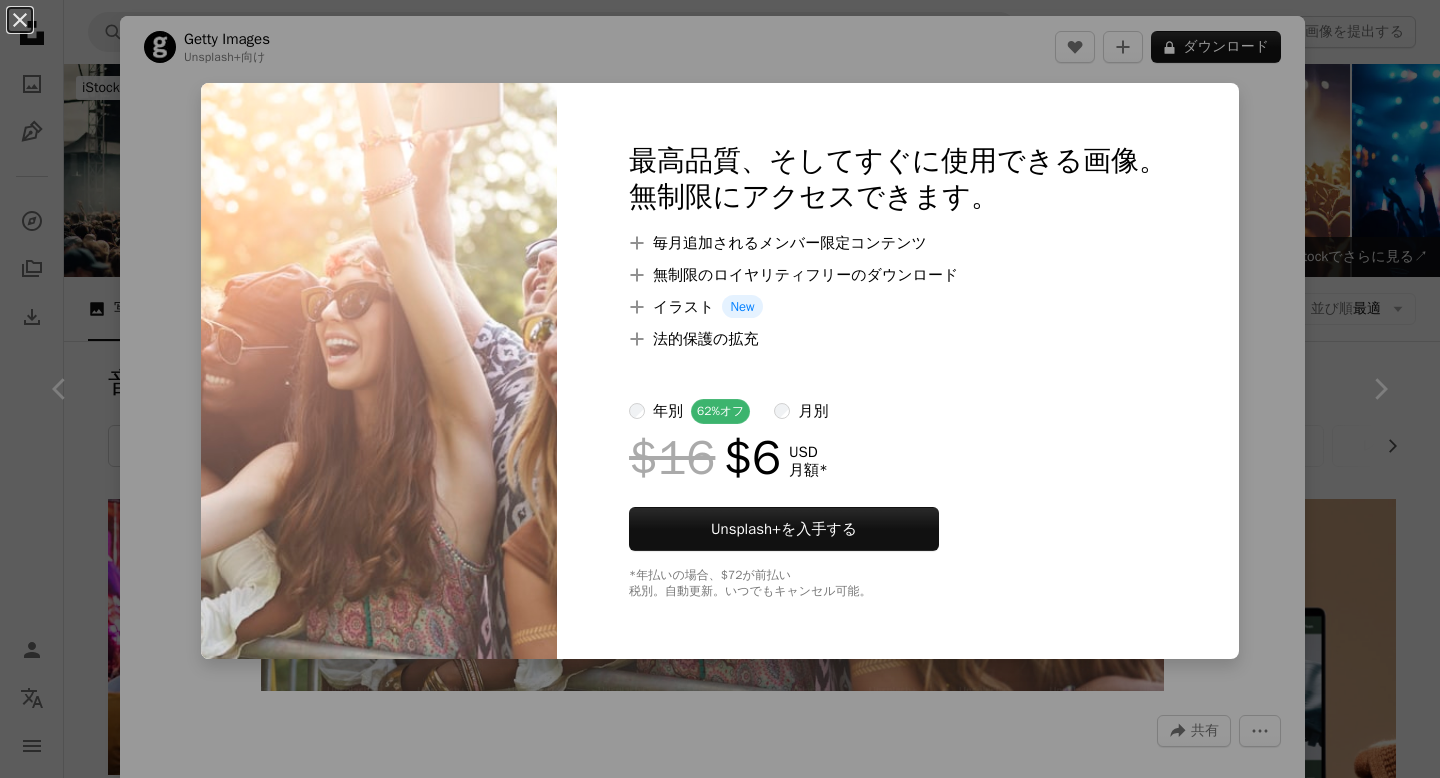 scroll, scrollTop: 1351, scrollLeft: 0, axis: vertical 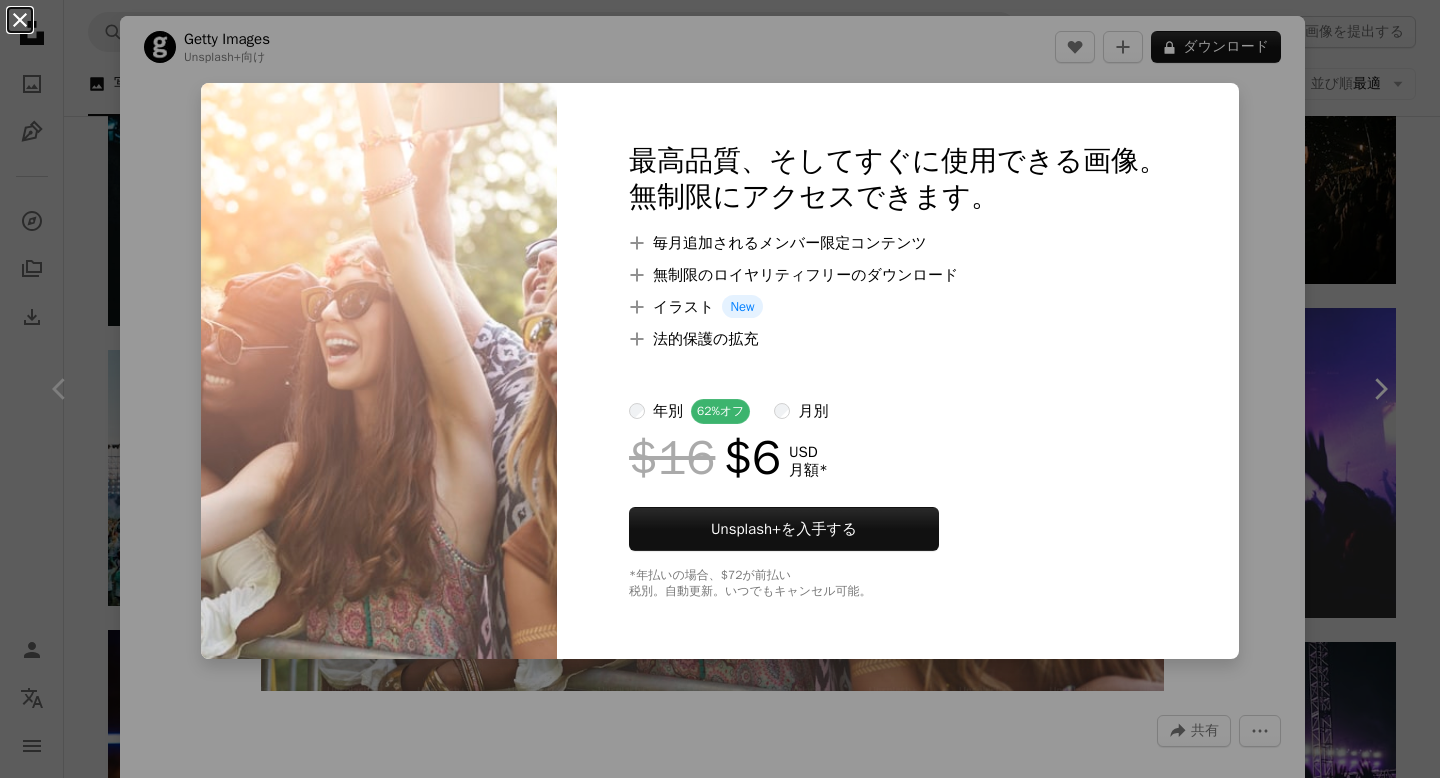 click on "An X shape" at bounding box center [20, 20] 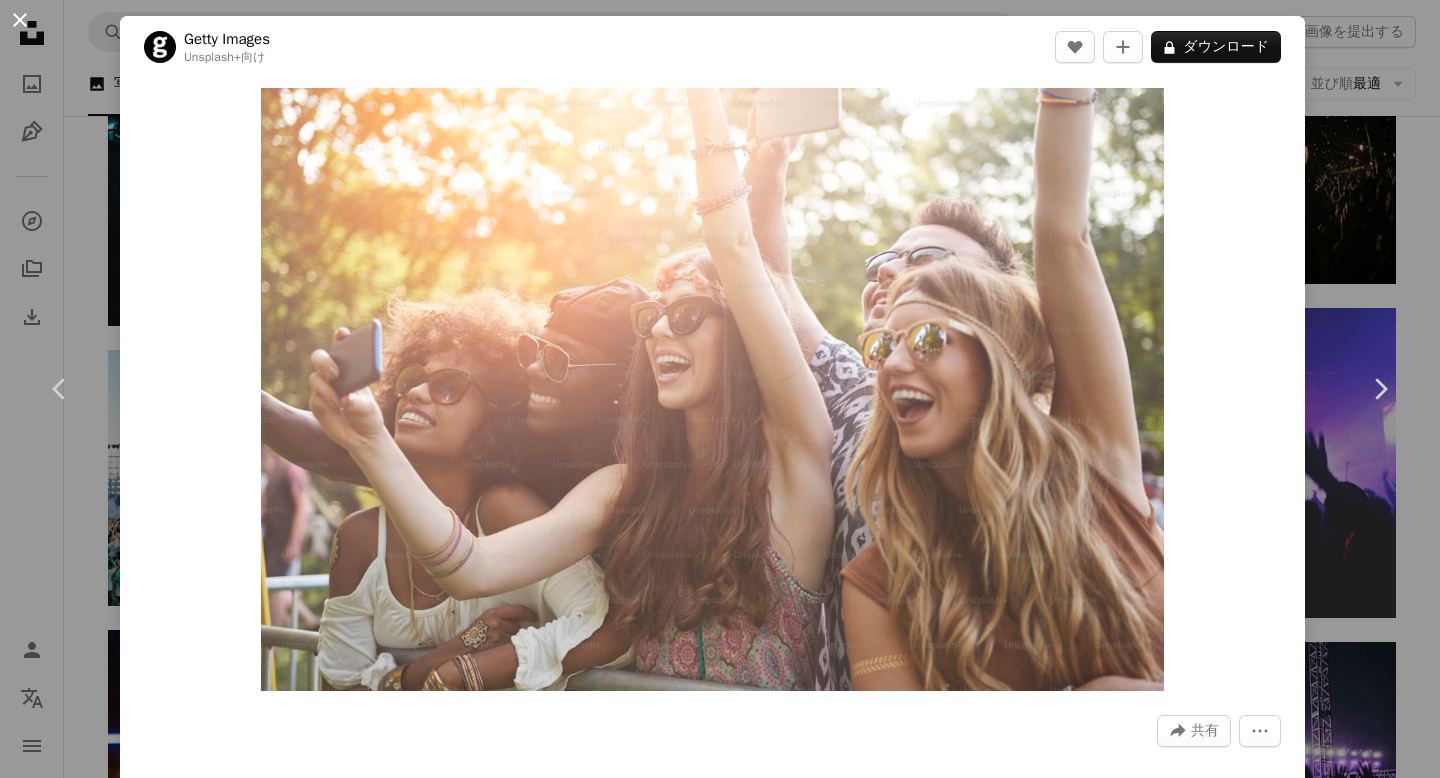 click on "An X shape" at bounding box center (20, 20) 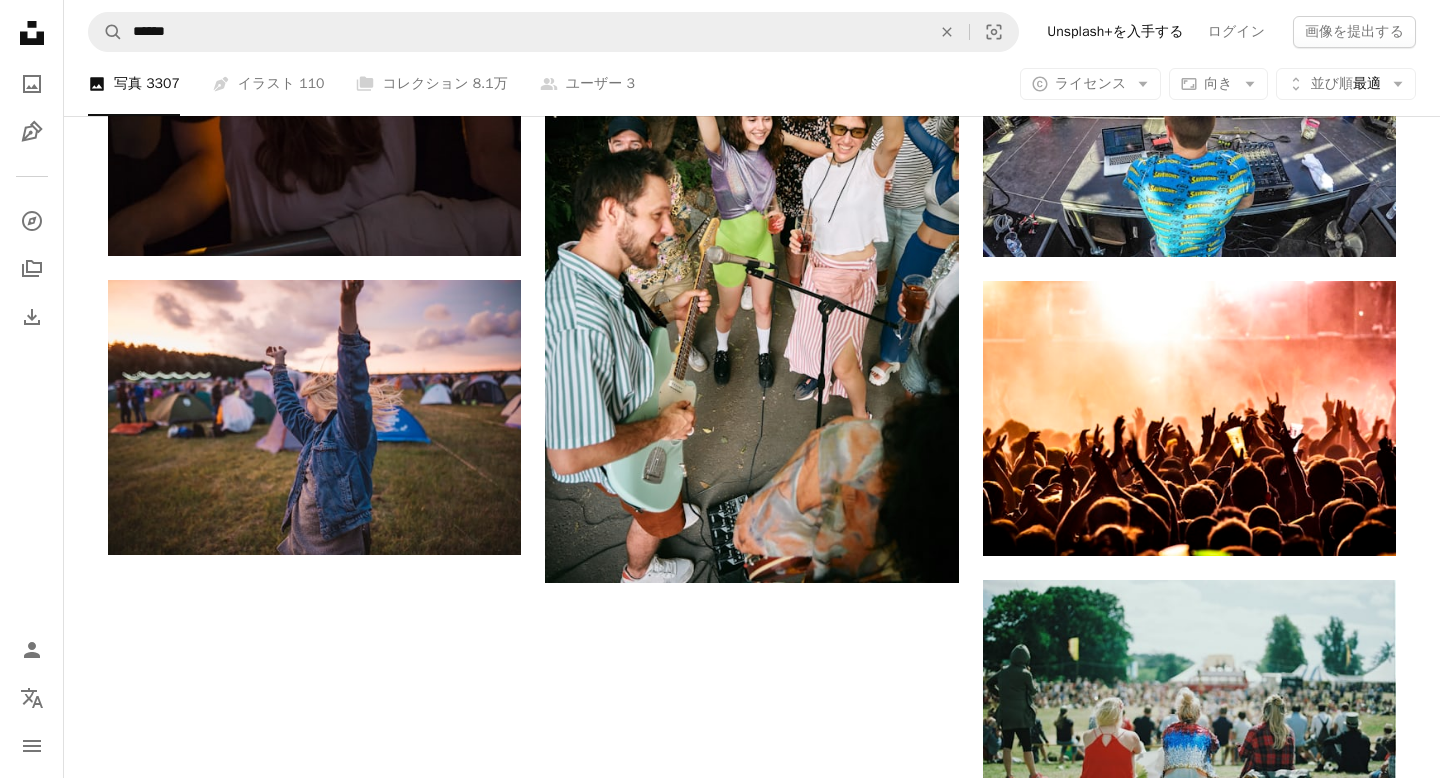 scroll, scrollTop: 2552, scrollLeft: 0, axis: vertical 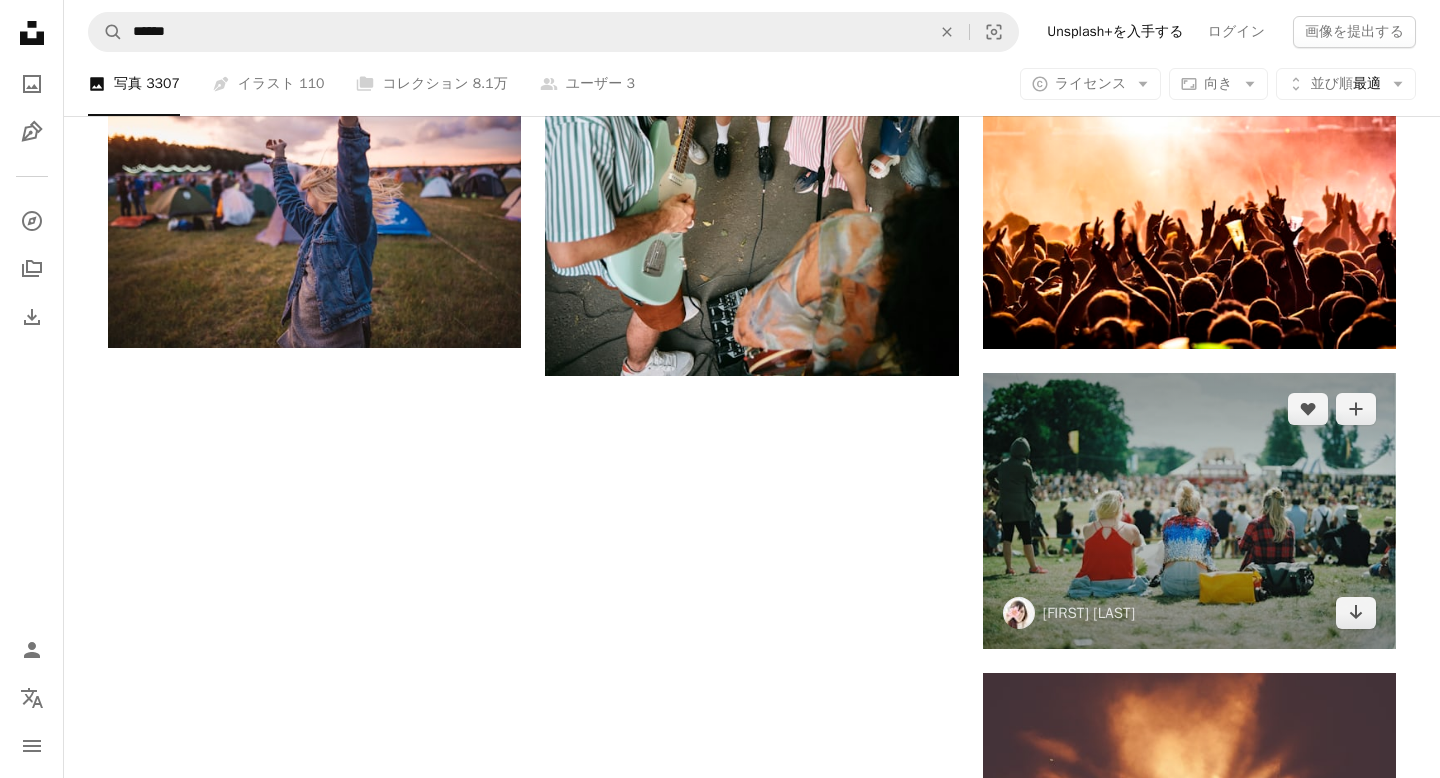 click at bounding box center (1189, 511) 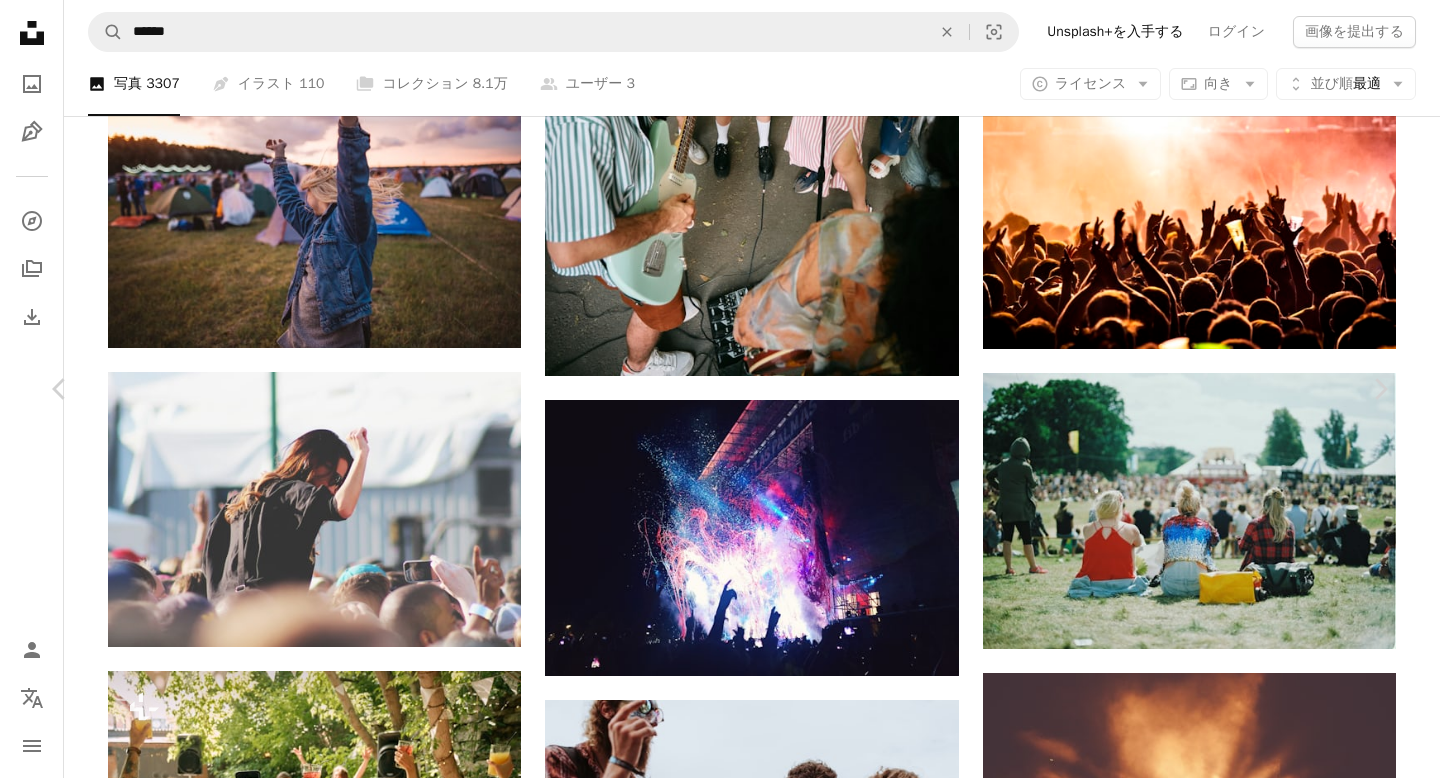 click on "An X shape" at bounding box center (20, 20) 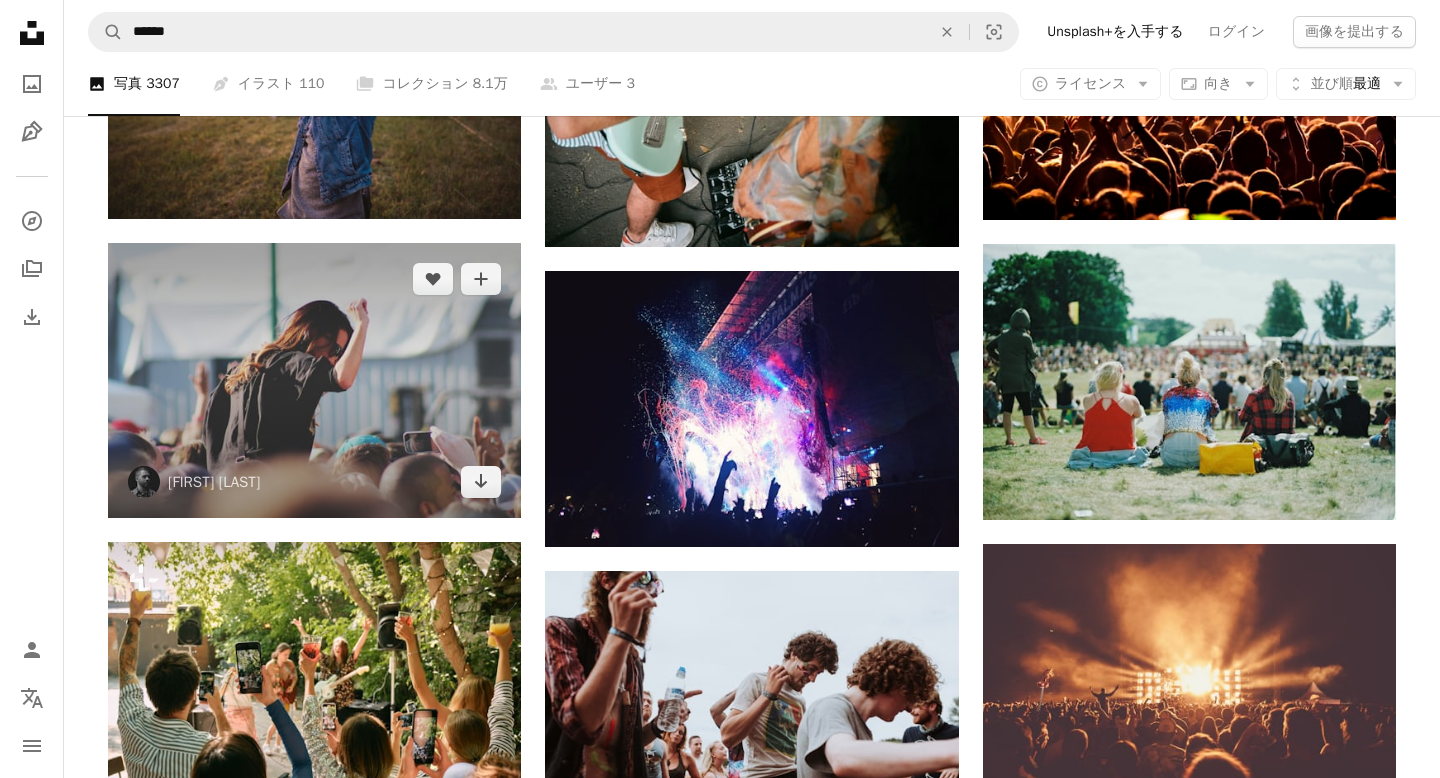 scroll, scrollTop: 2754, scrollLeft: 0, axis: vertical 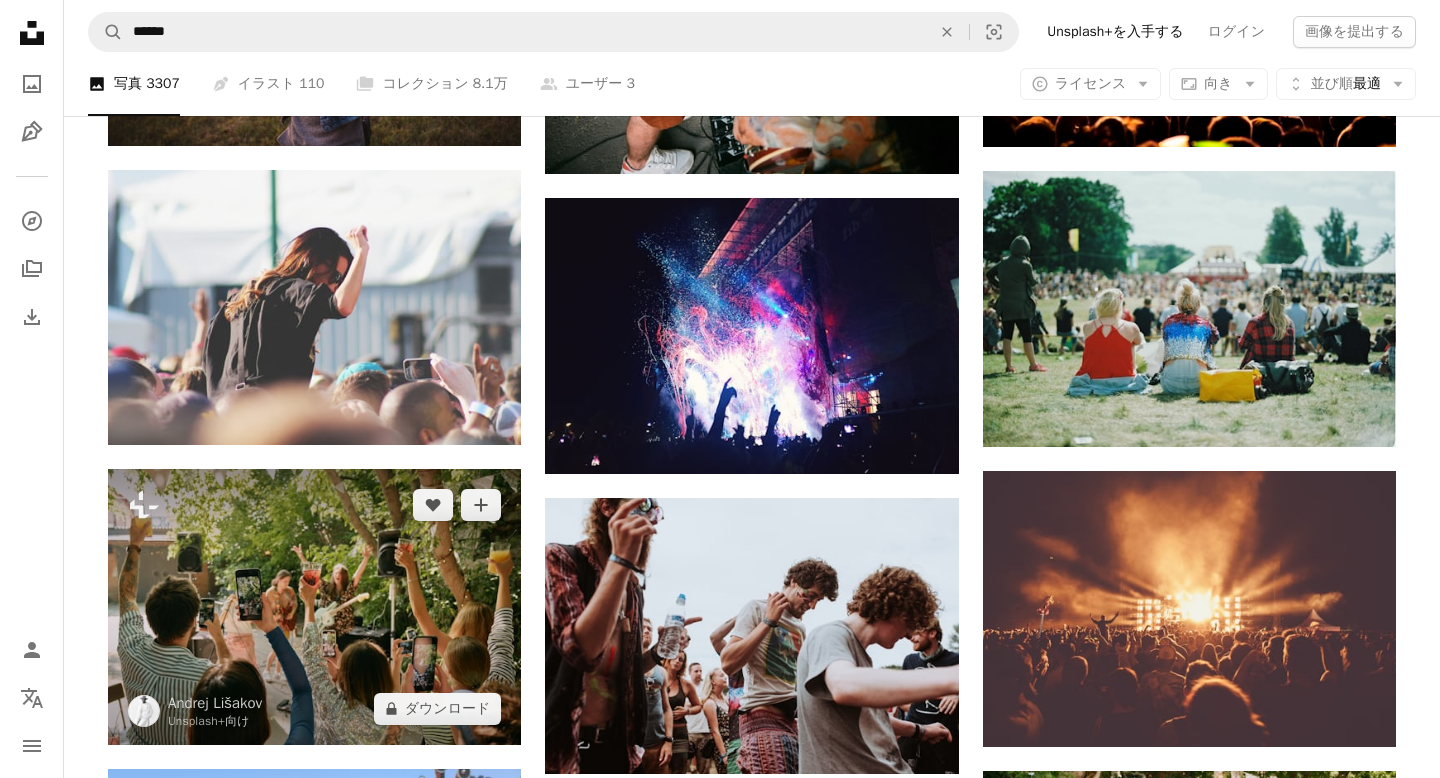 click at bounding box center (314, 606) 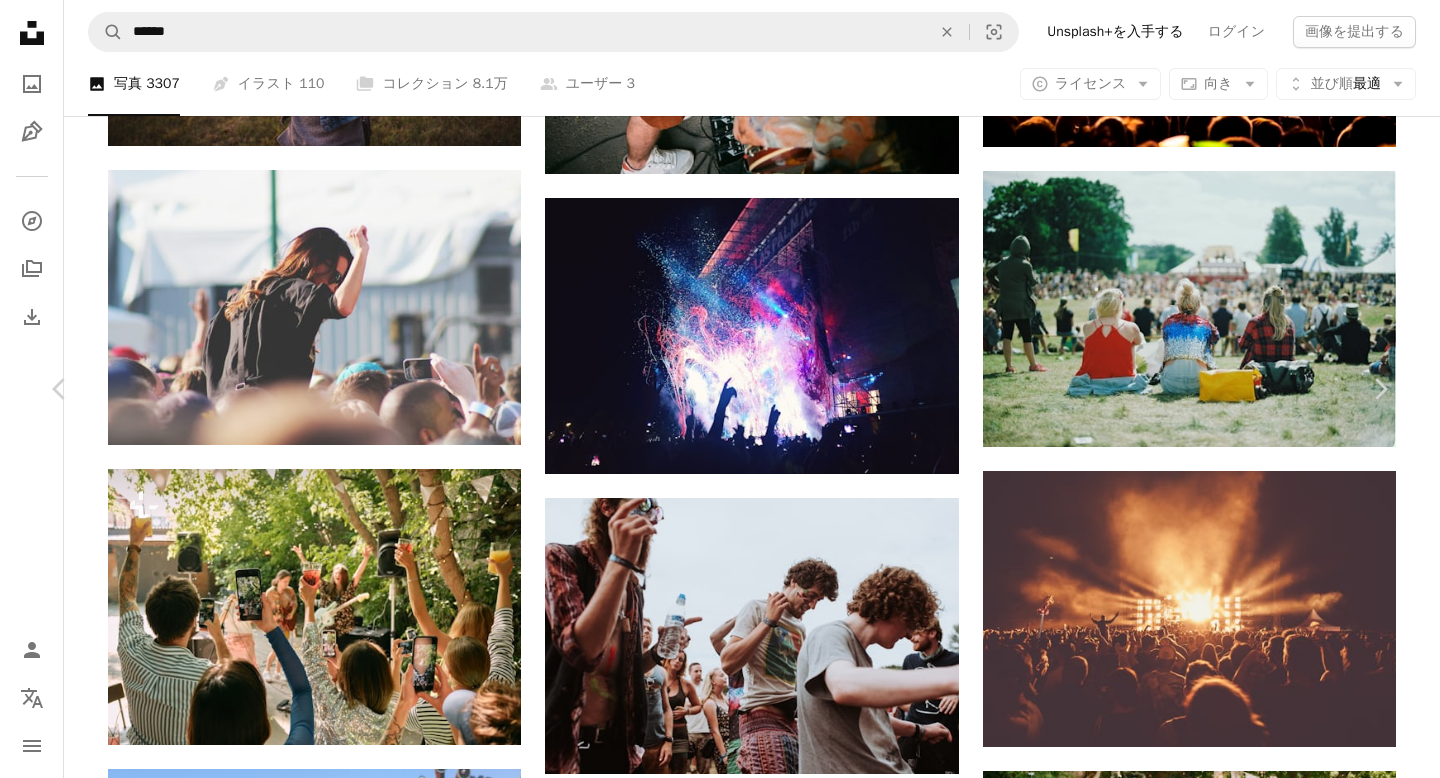 click on "An X shape" at bounding box center (20, 20) 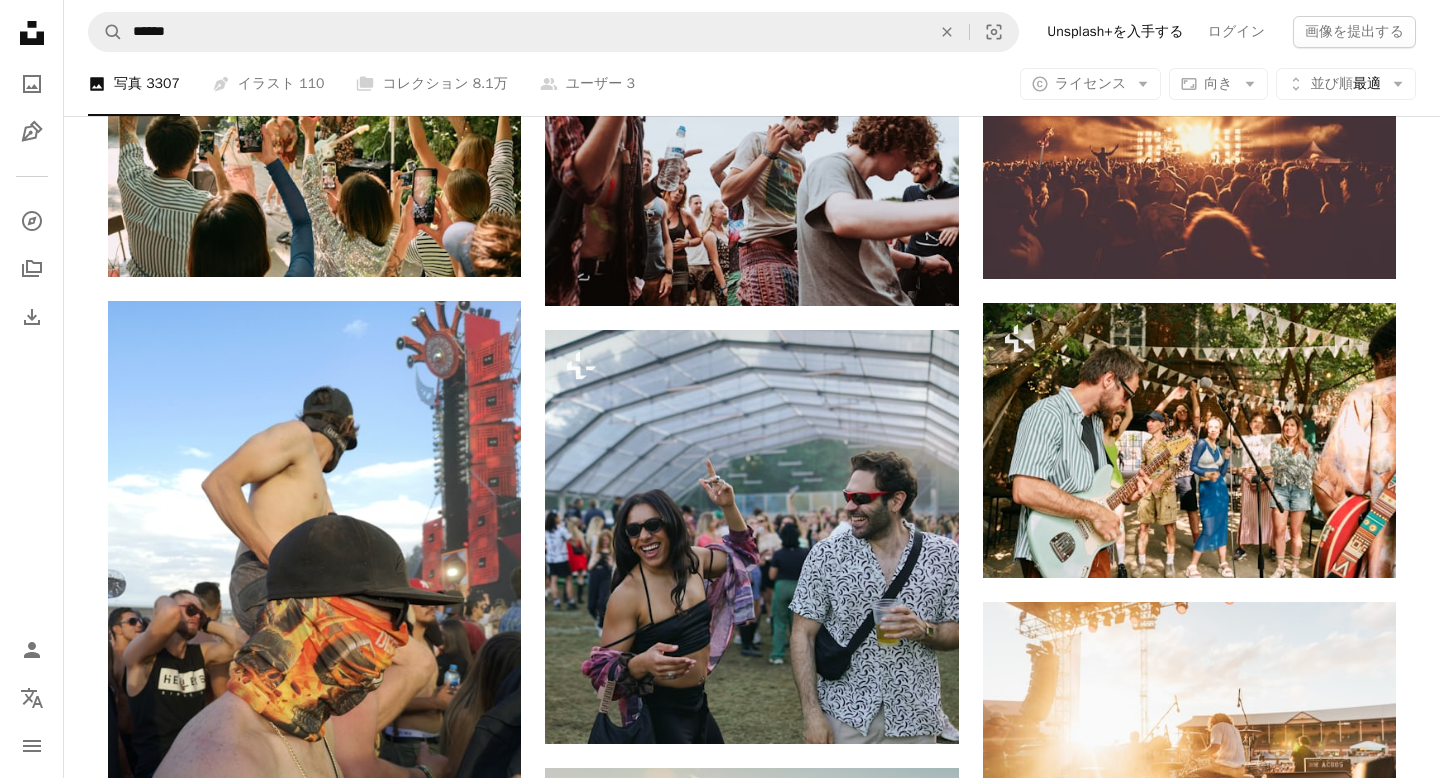scroll, scrollTop: 3223, scrollLeft: 0, axis: vertical 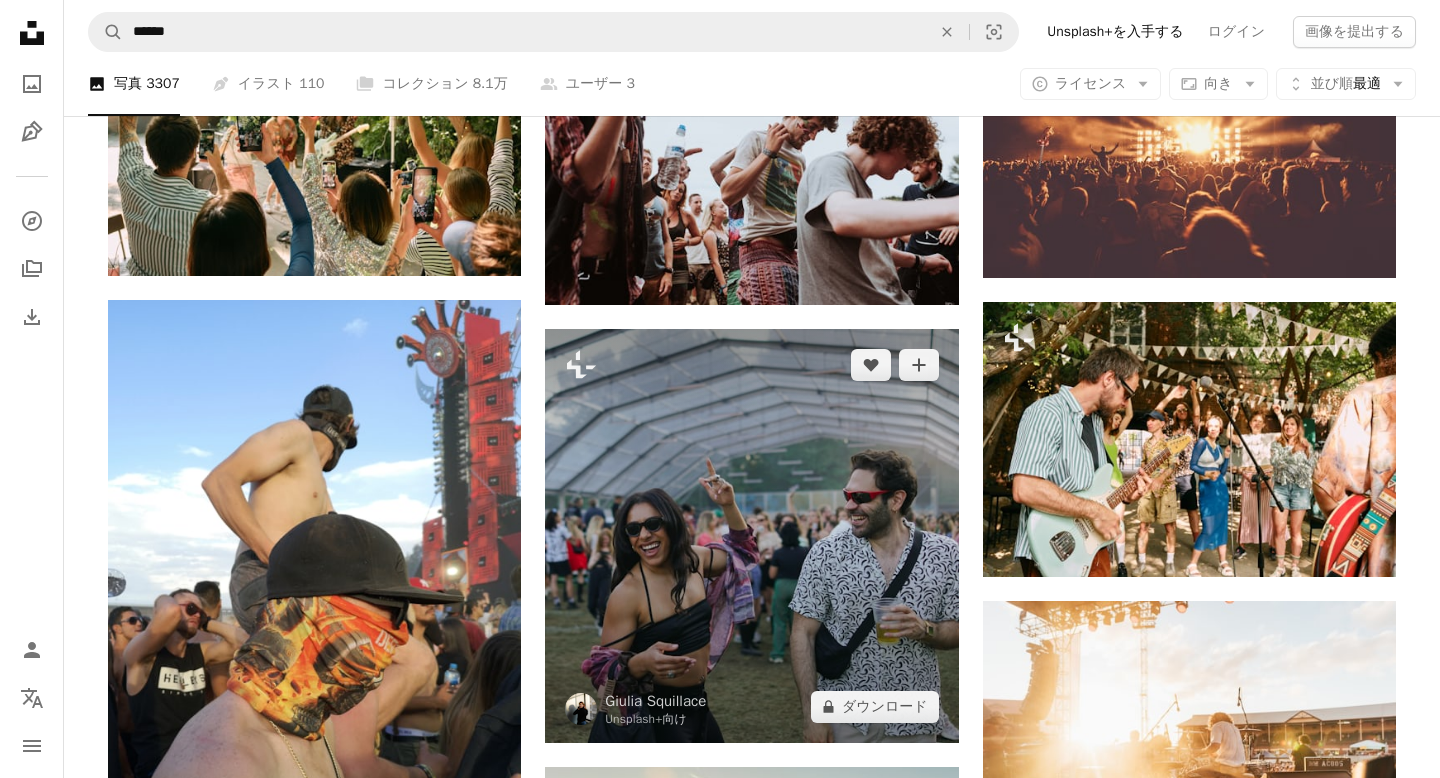 click at bounding box center (751, 535) 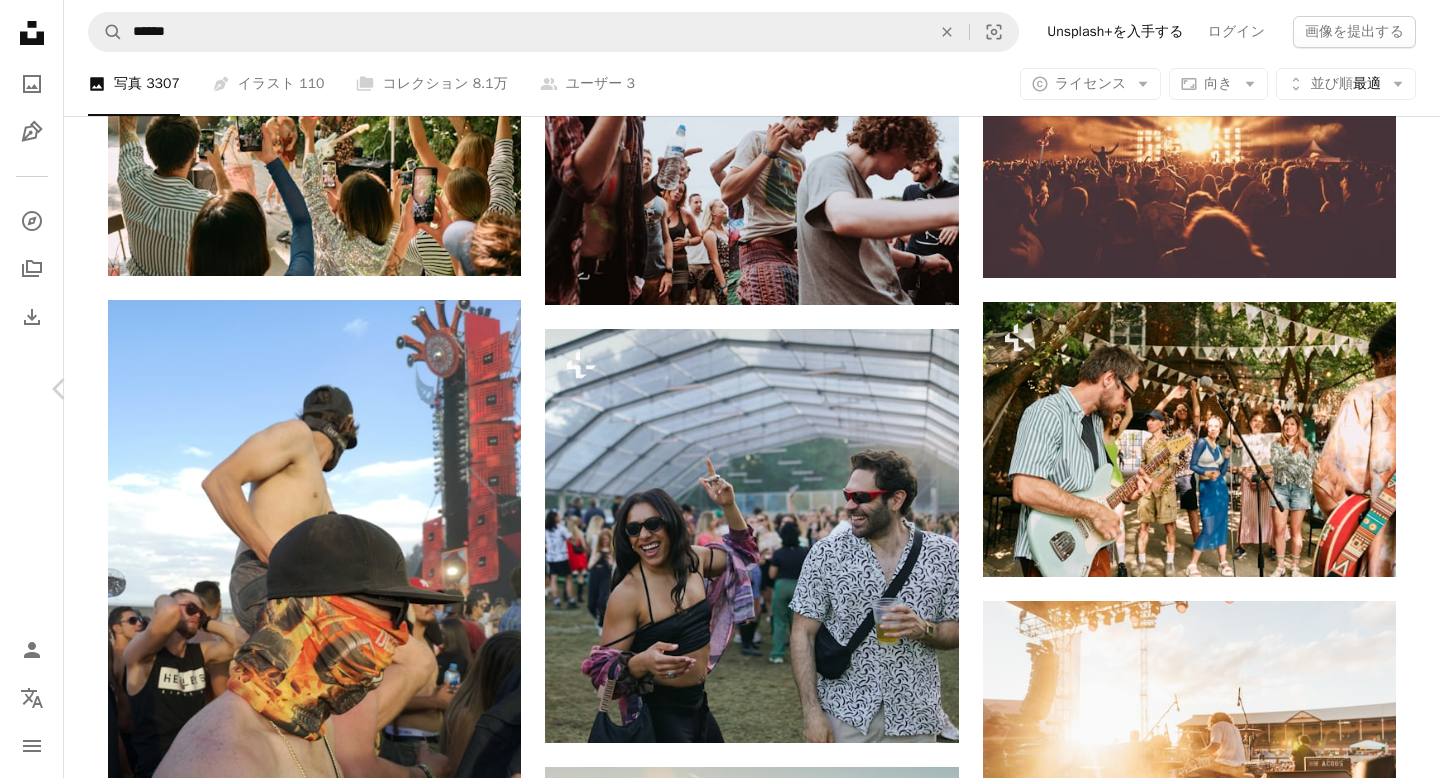 click on "An X shape" at bounding box center [20, 20] 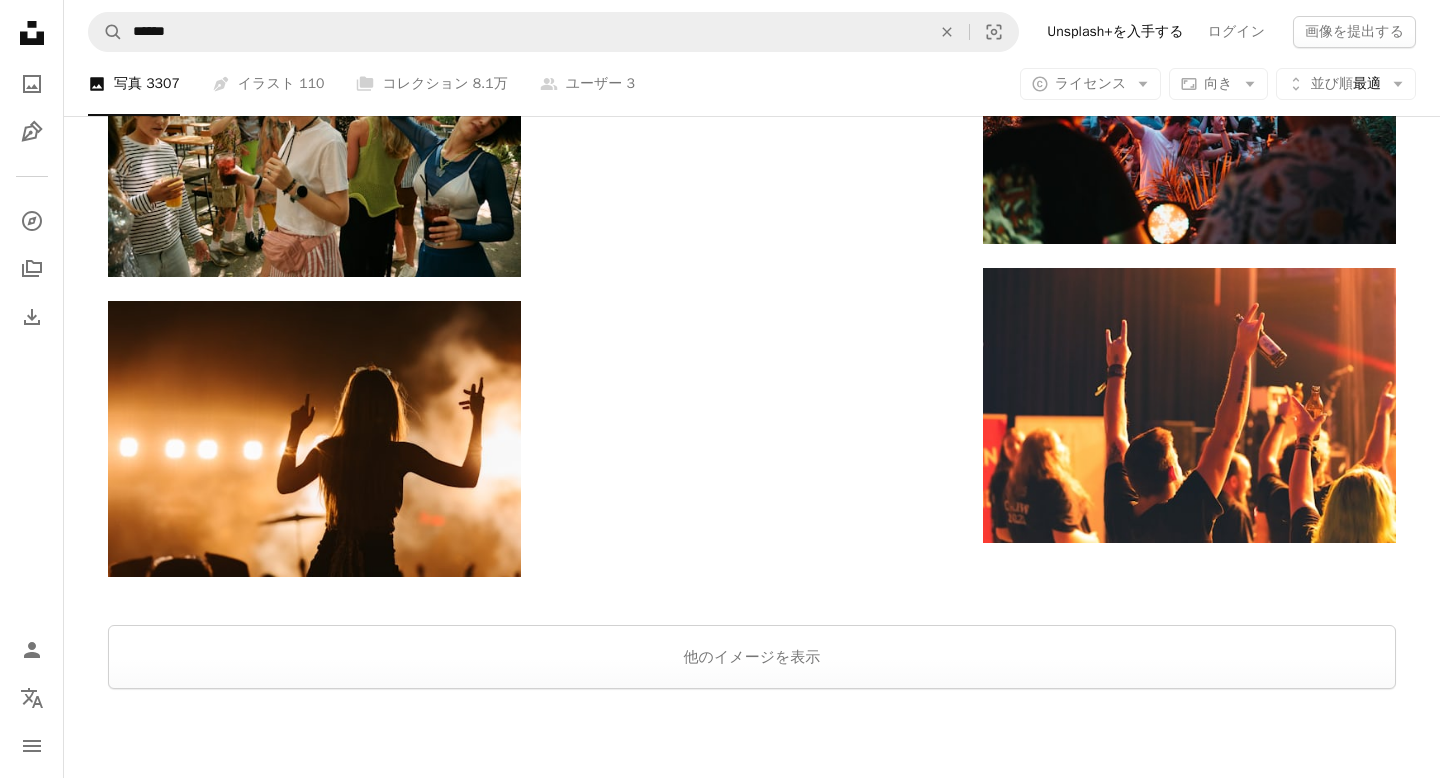 scroll, scrollTop: 5260, scrollLeft: 0, axis: vertical 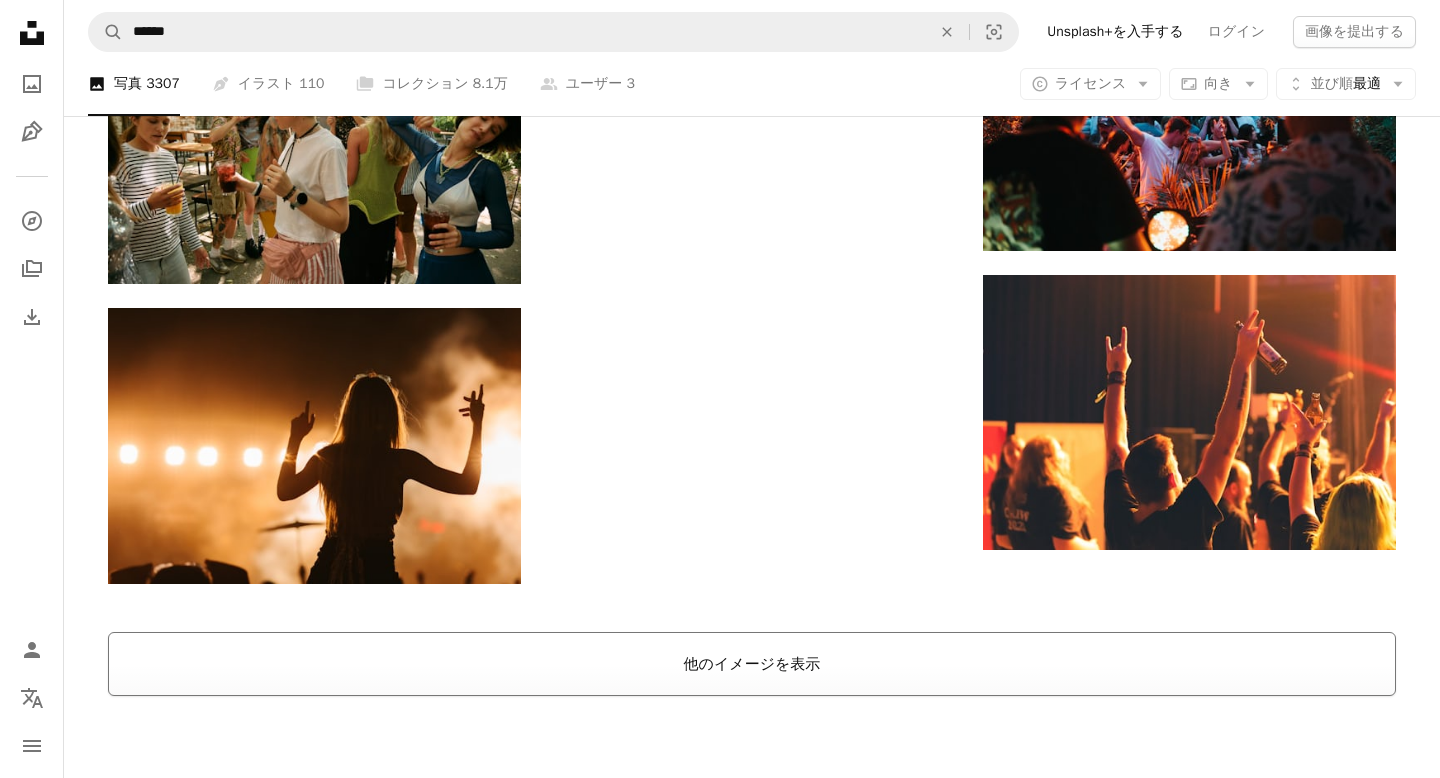 click on "他のイメージを表示" at bounding box center [752, 664] 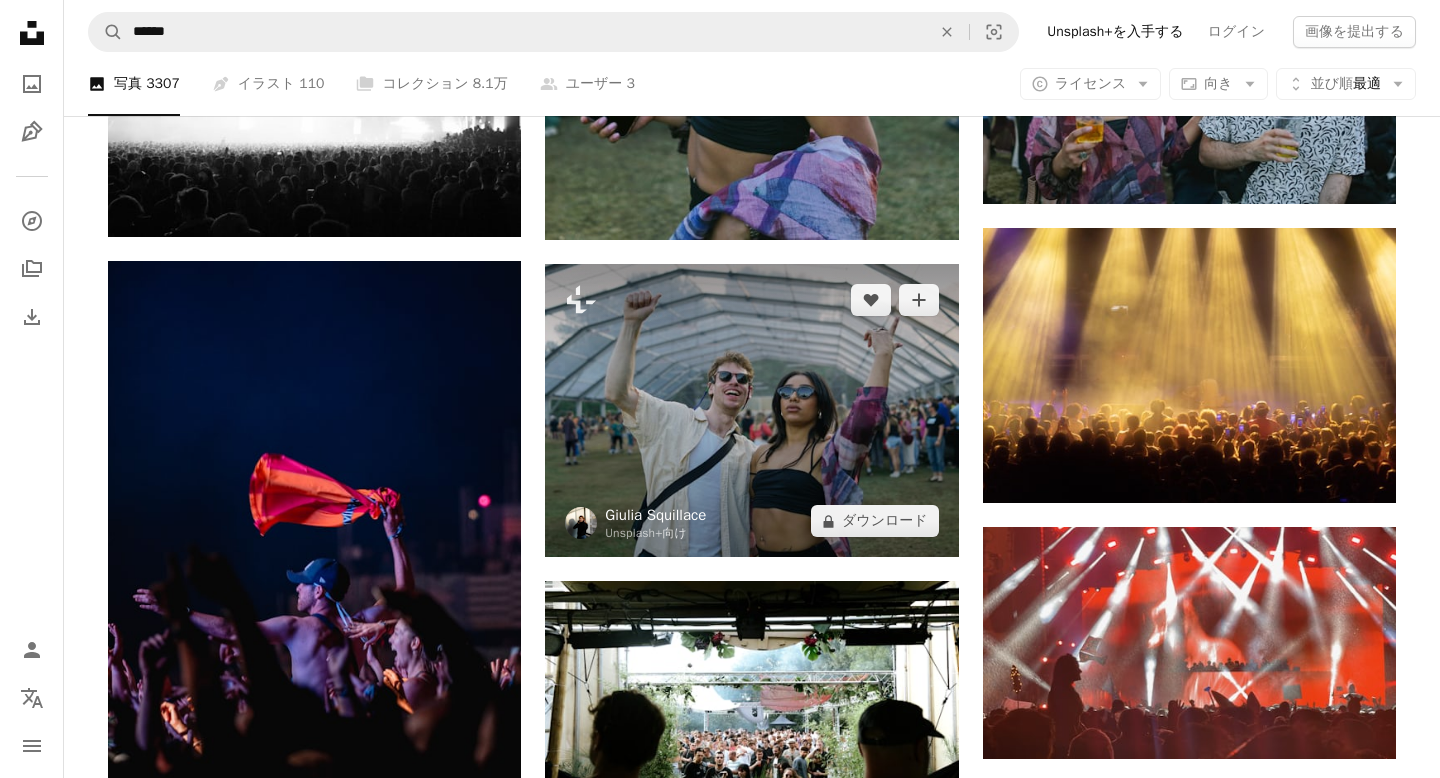 scroll, scrollTop: 5907, scrollLeft: 0, axis: vertical 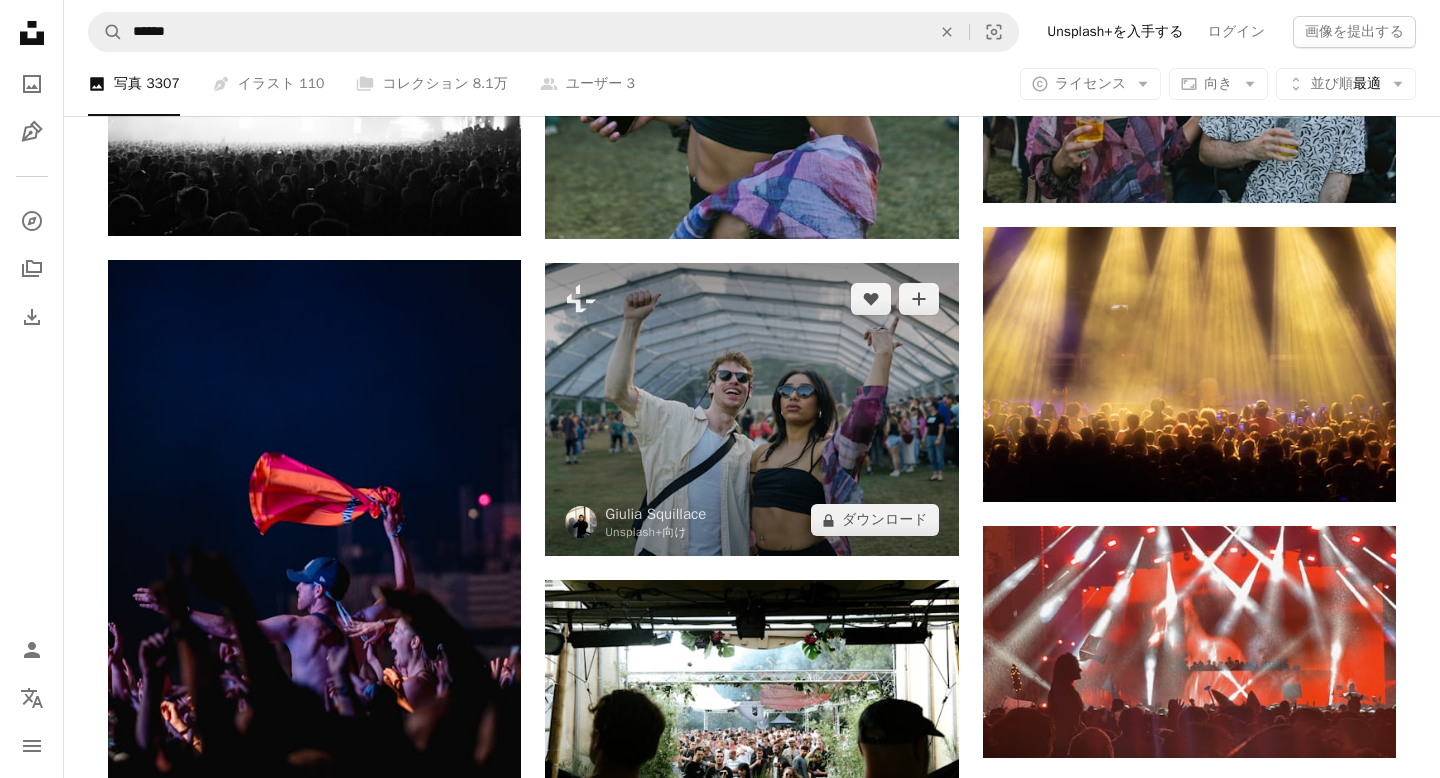click at bounding box center [751, 409] 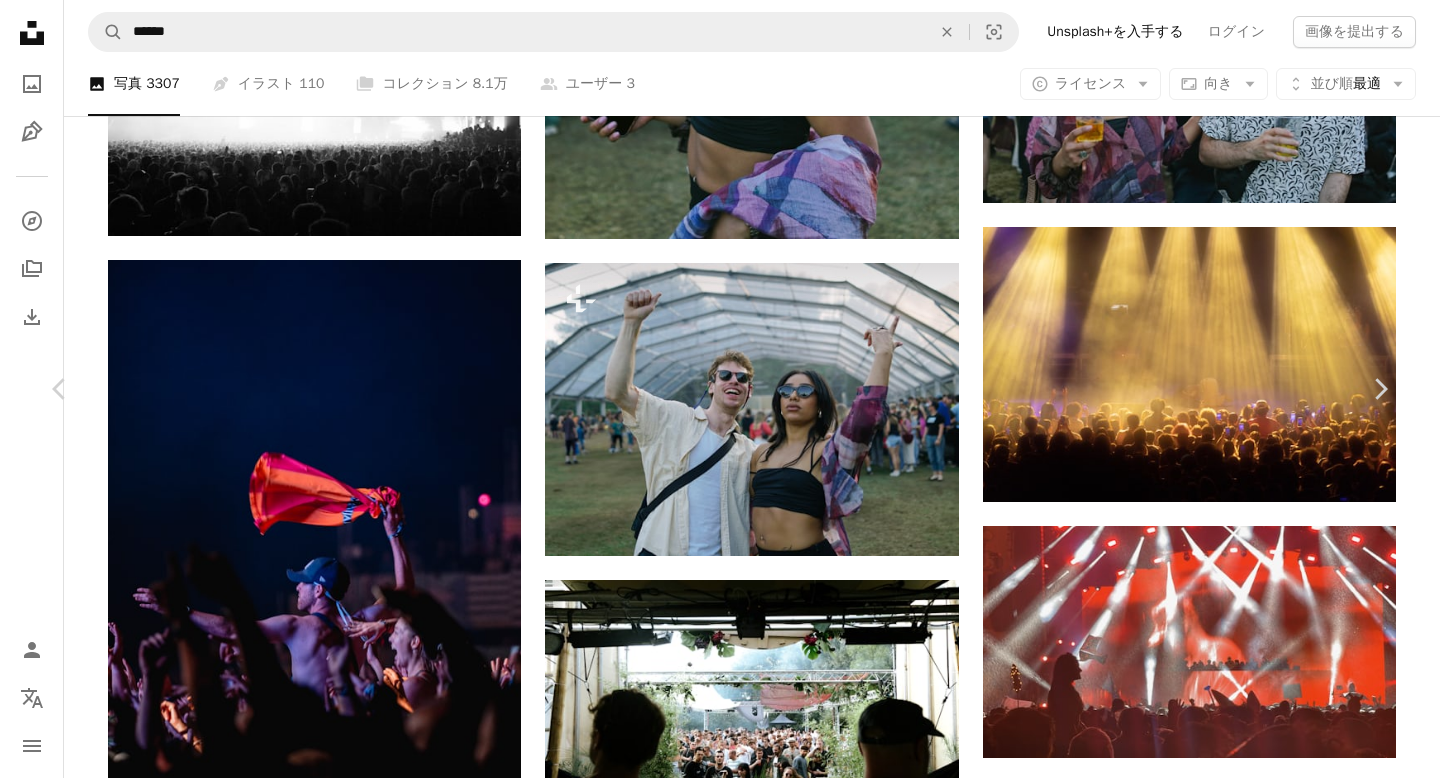 click on "An X shape" at bounding box center [20, 20] 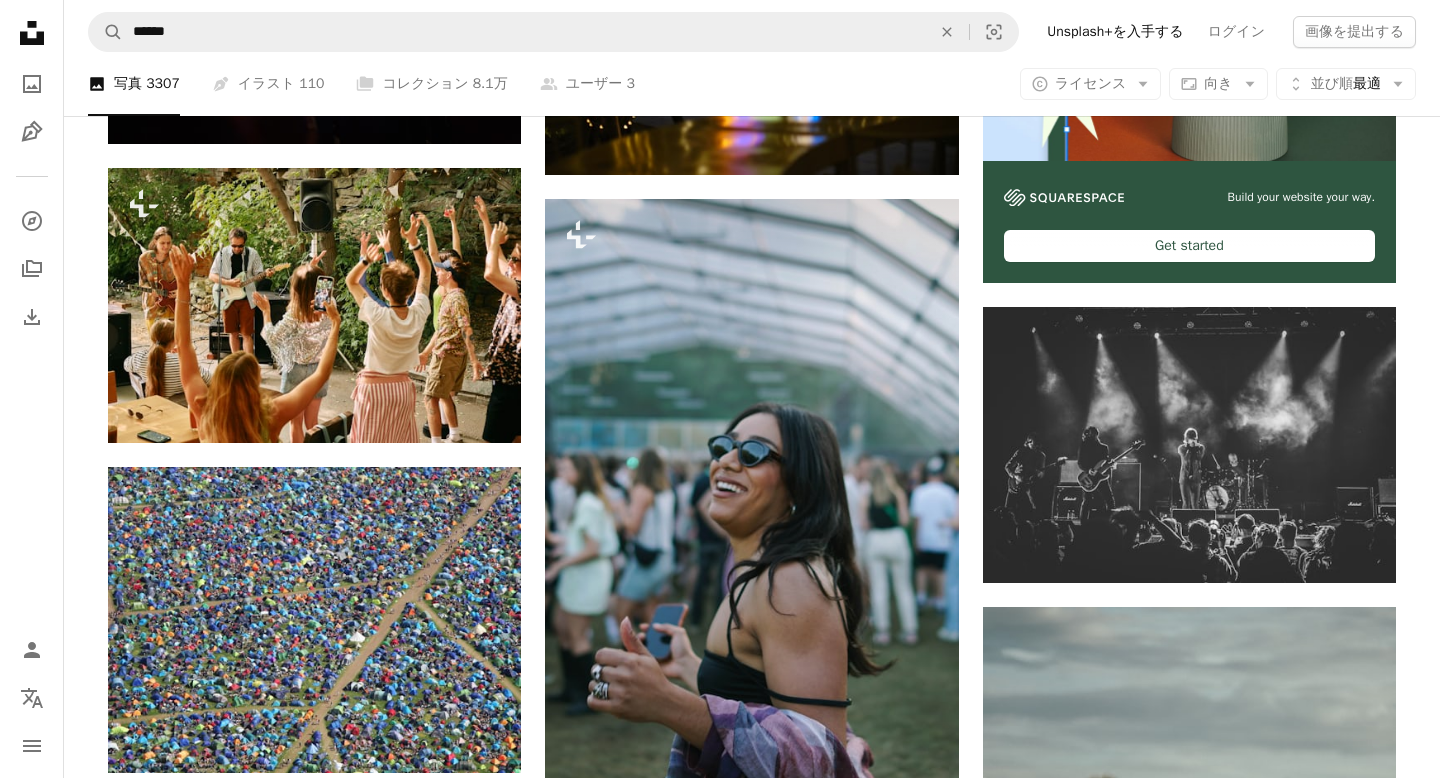 scroll, scrollTop: 6995, scrollLeft: 0, axis: vertical 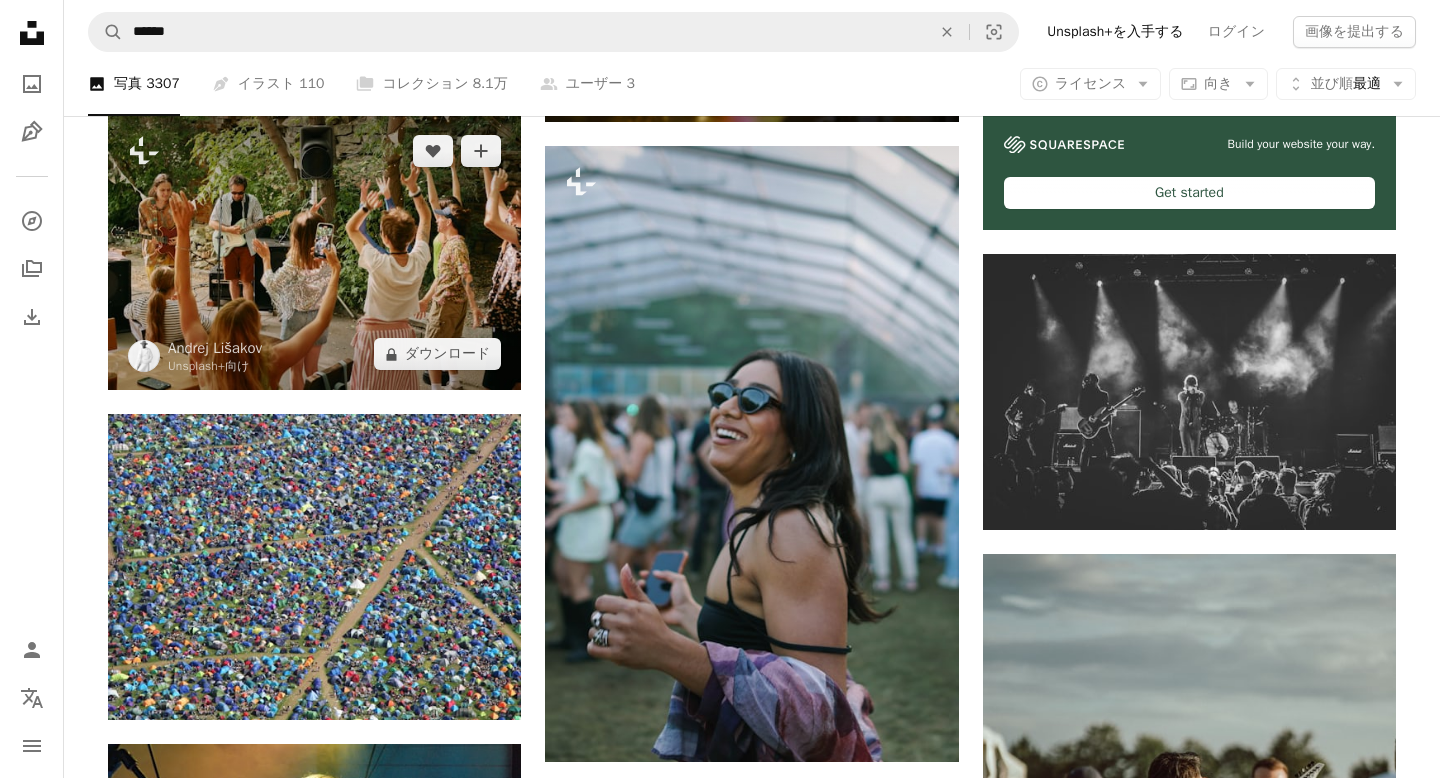 click at bounding box center [314, 252] 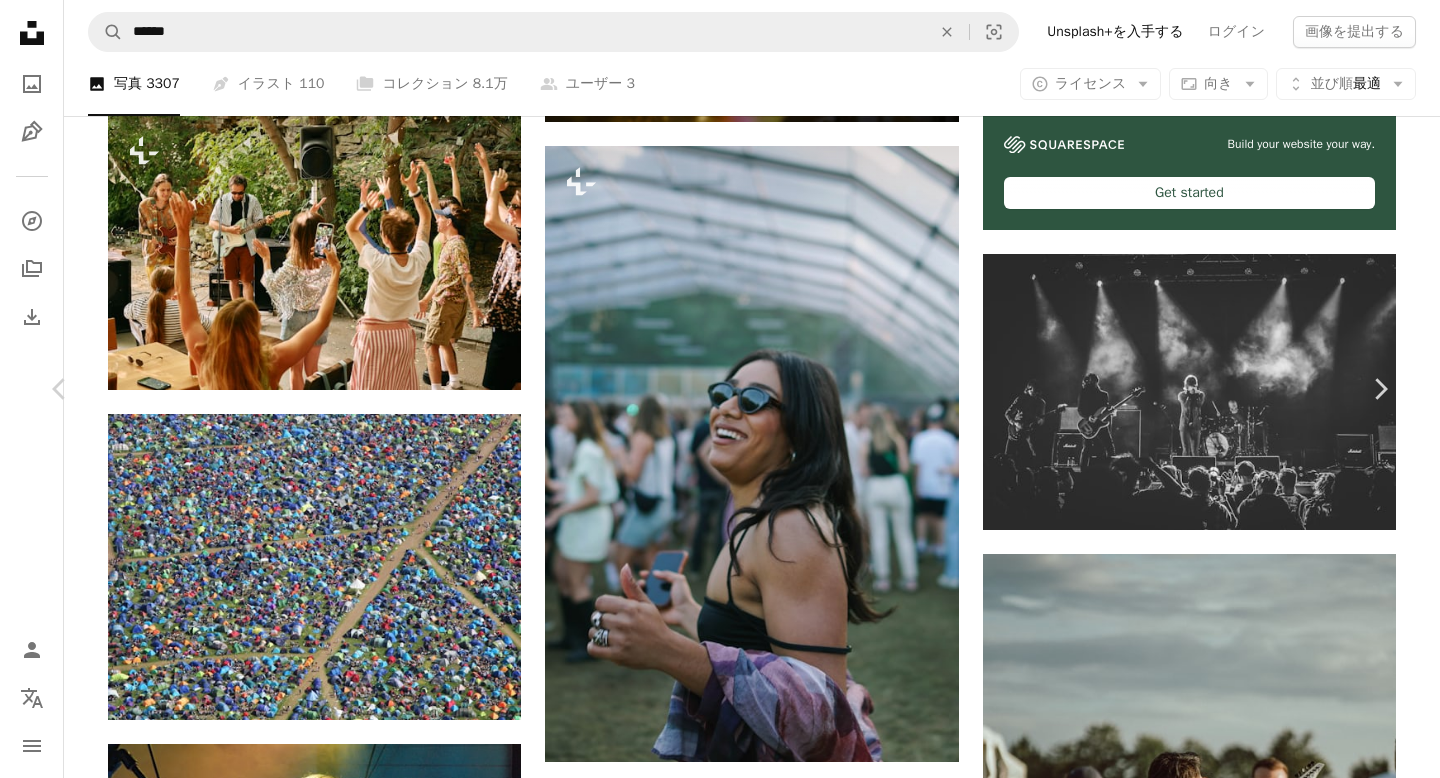 click on "An X shape" at bounding box center (20, 20) 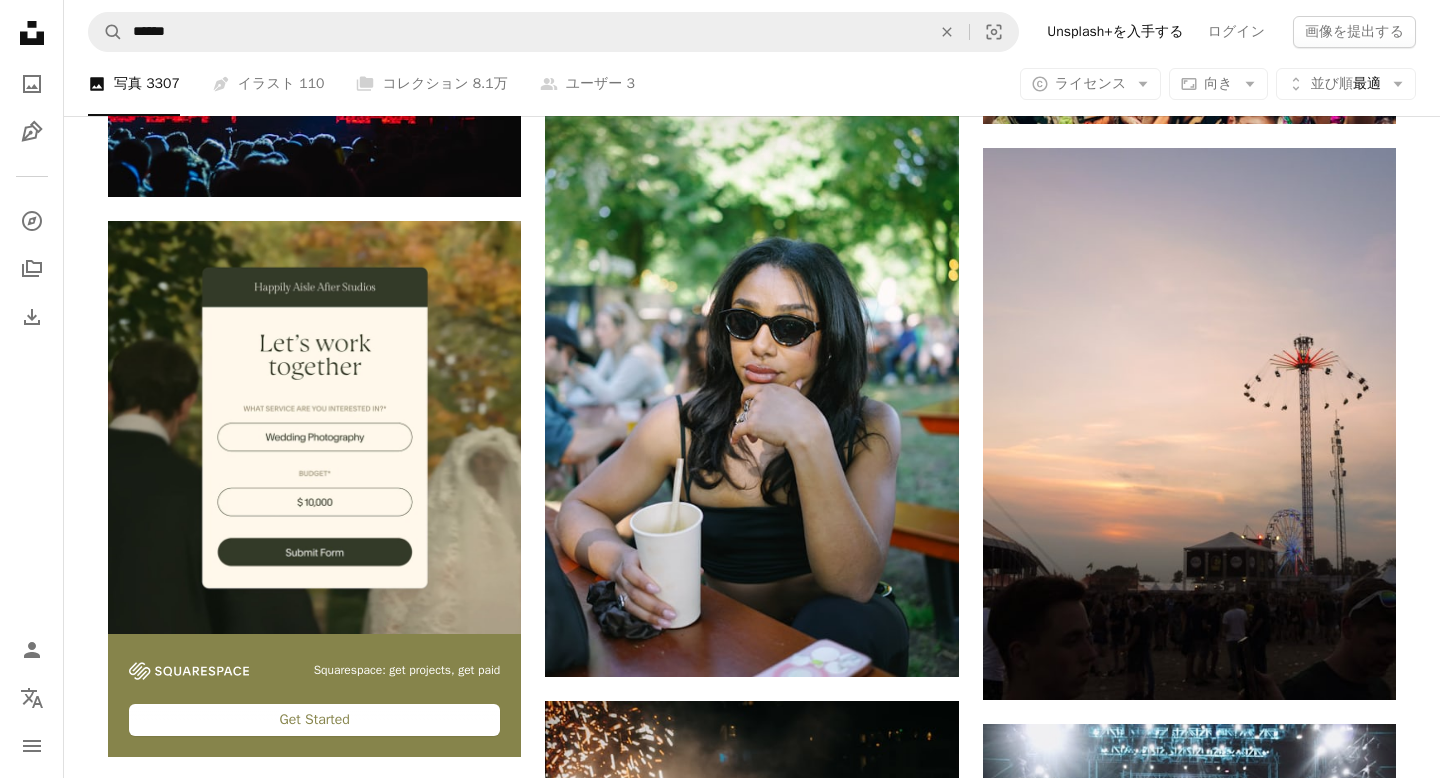 scroll, scrollTop: 3882, scrollLeft: 0, axis: vertical 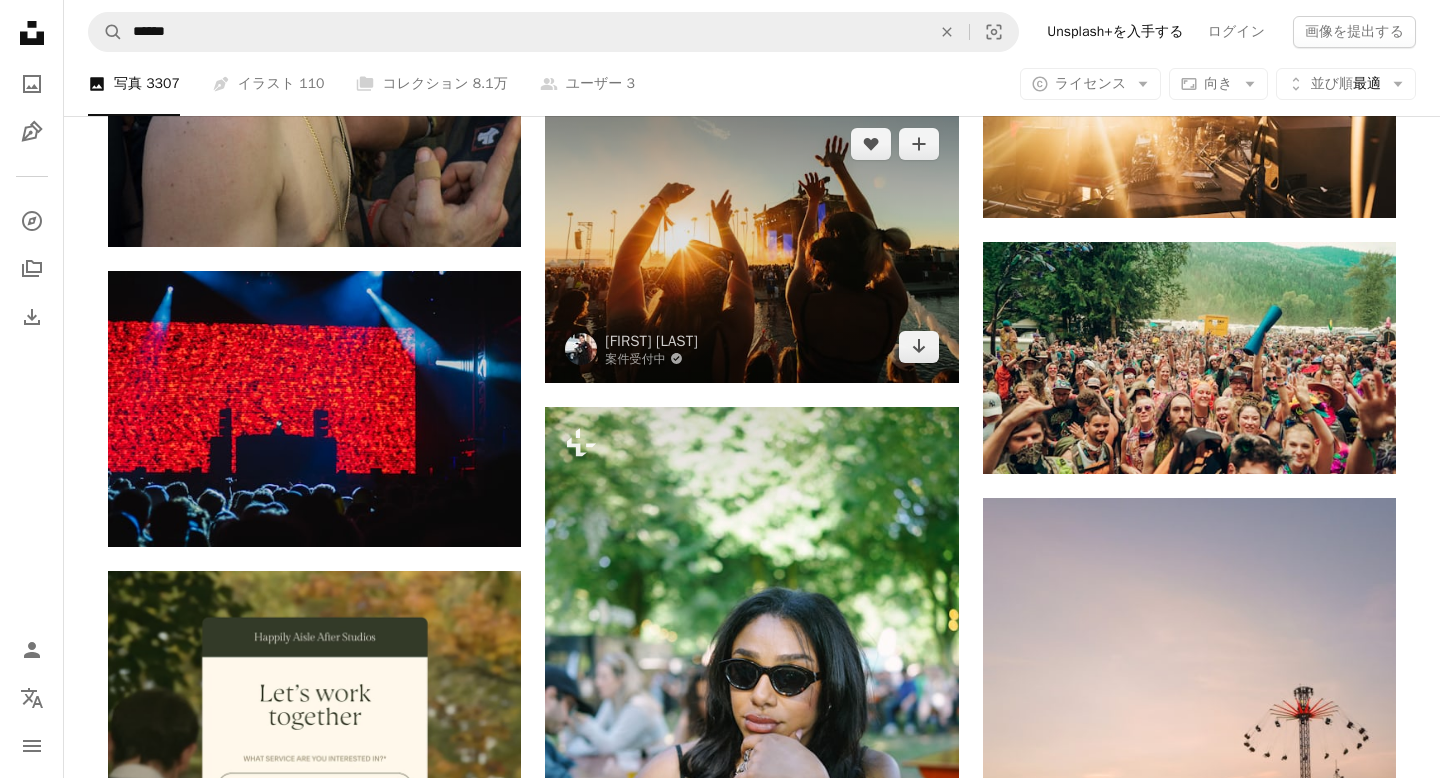 click at bounding box center (751, 245) 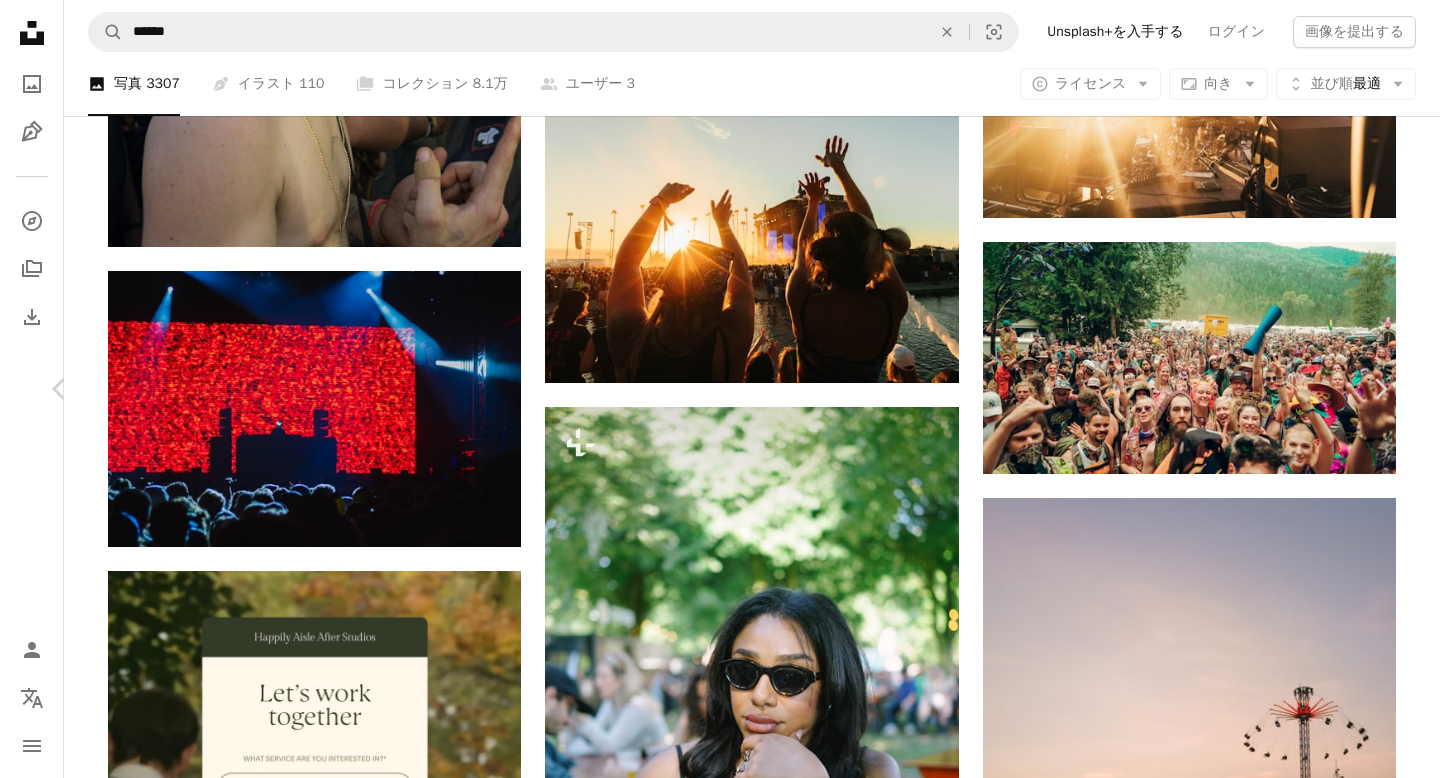 click on "無料ダウンロード" at bounding box center [1177, 9828] 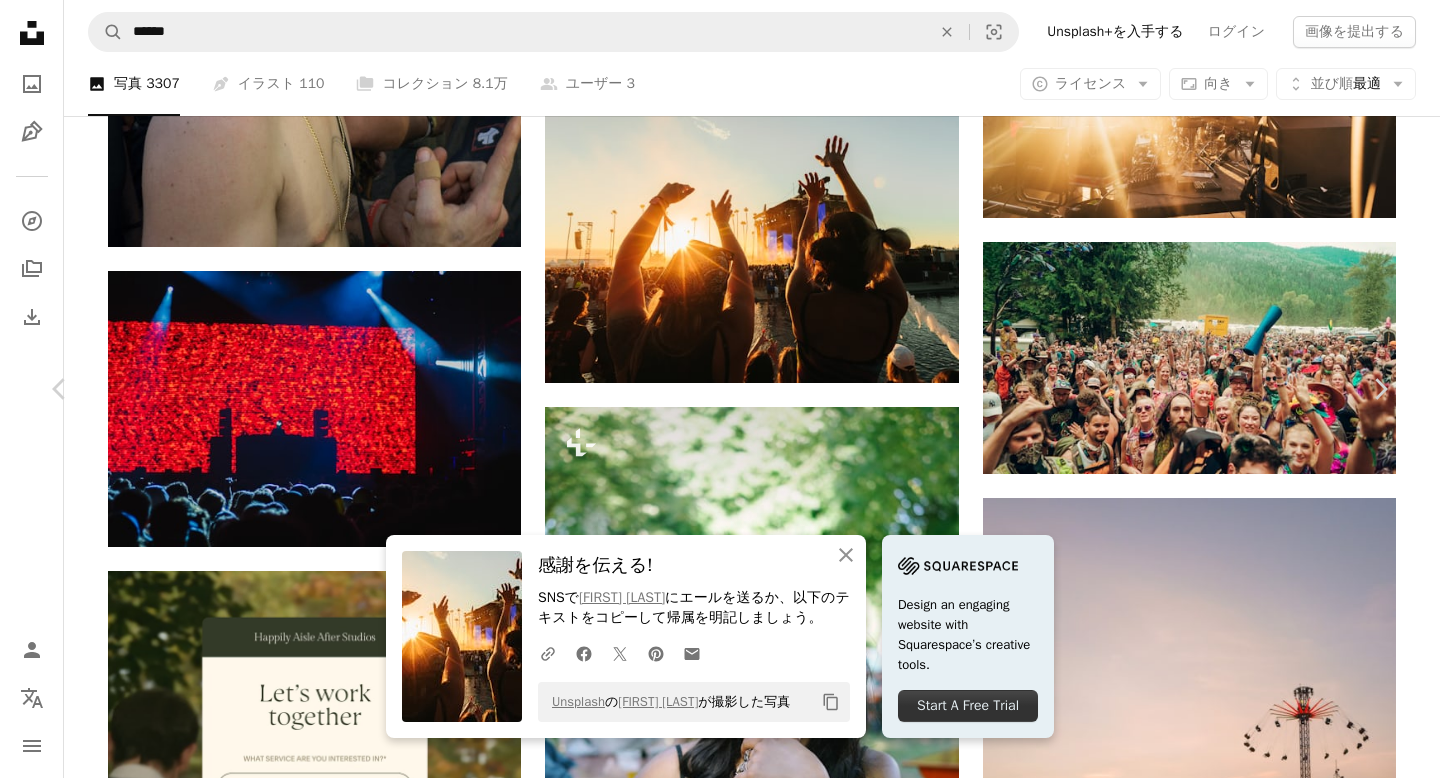 click on "An X shape" at bounding box center (20, 20) 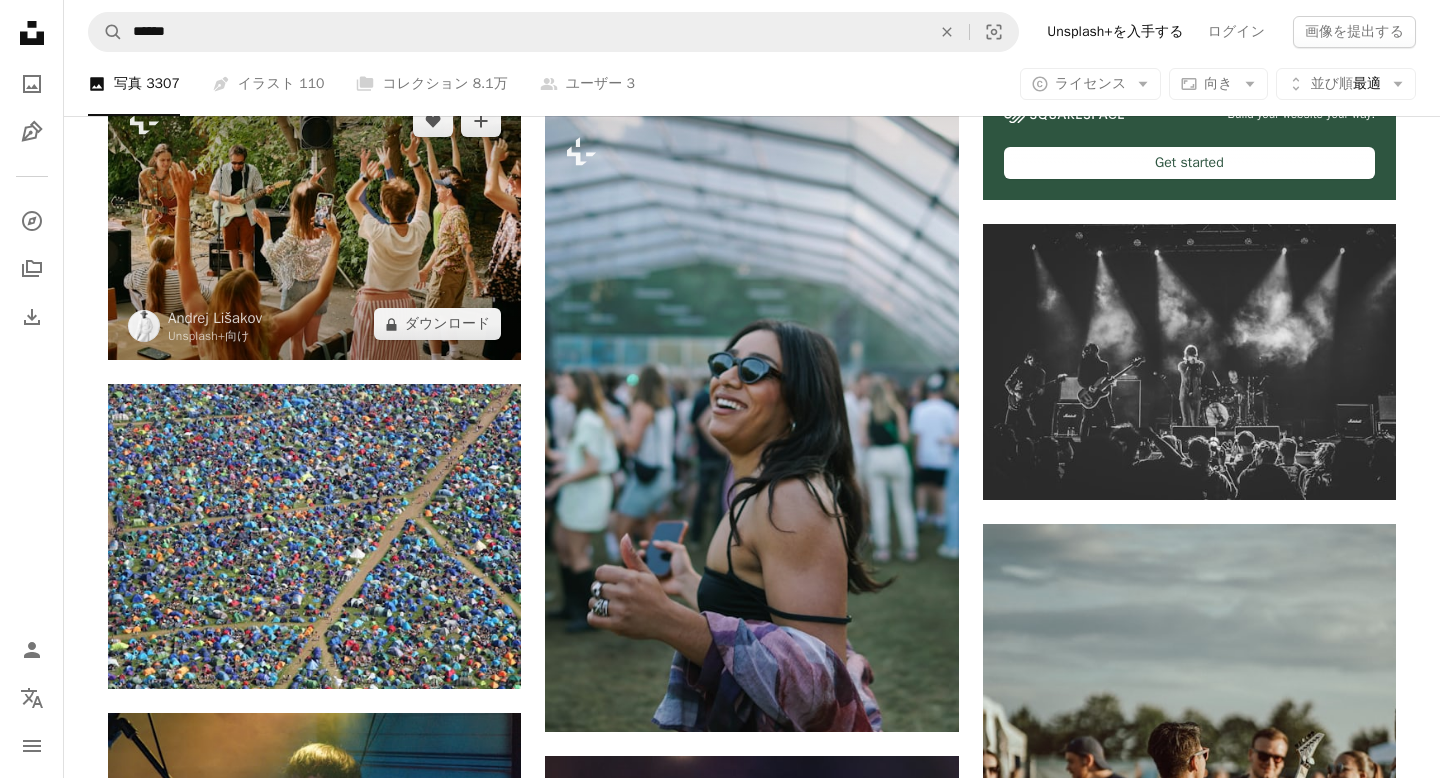 scroll, scrollTop: 7433, scrollLeft: 0, axis: vertical 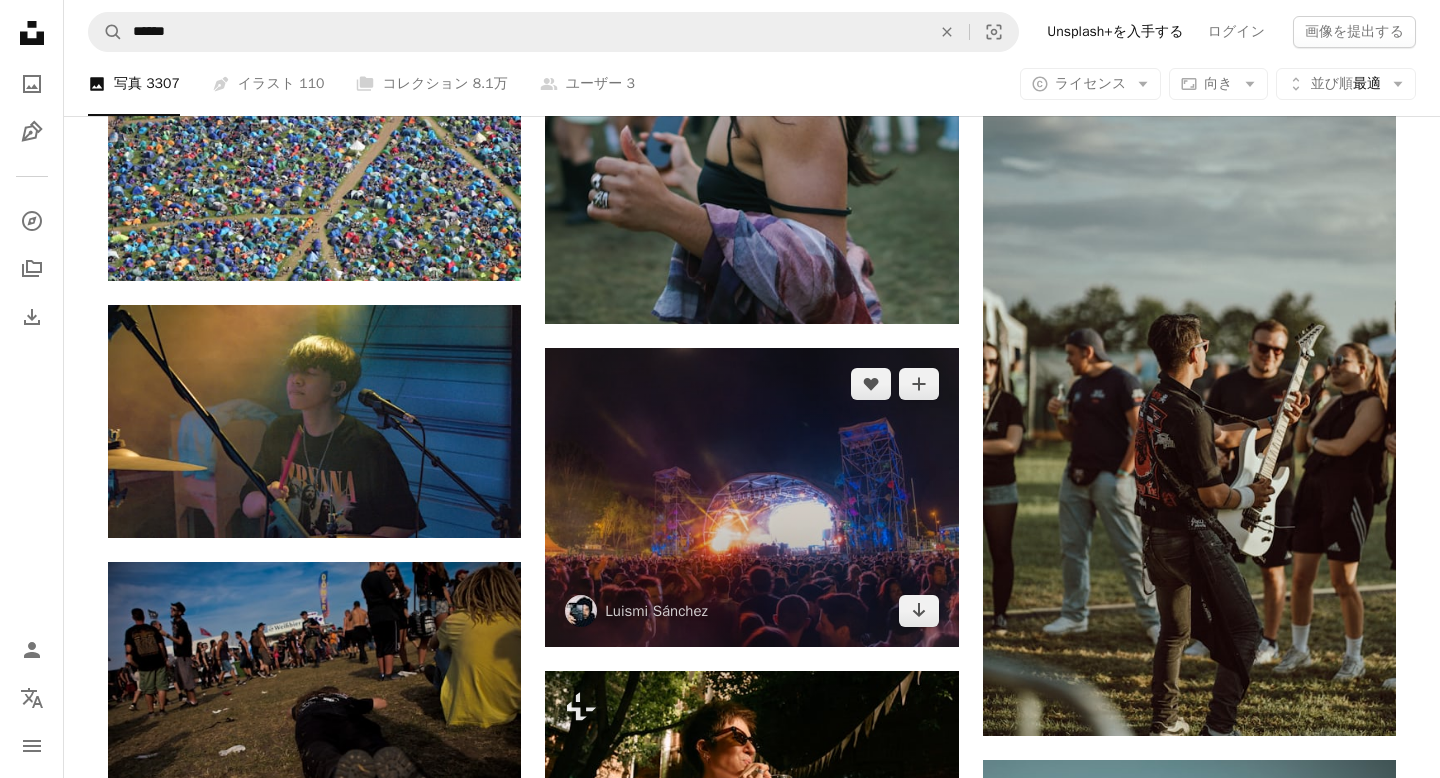 click at bounding box center [751, 497] 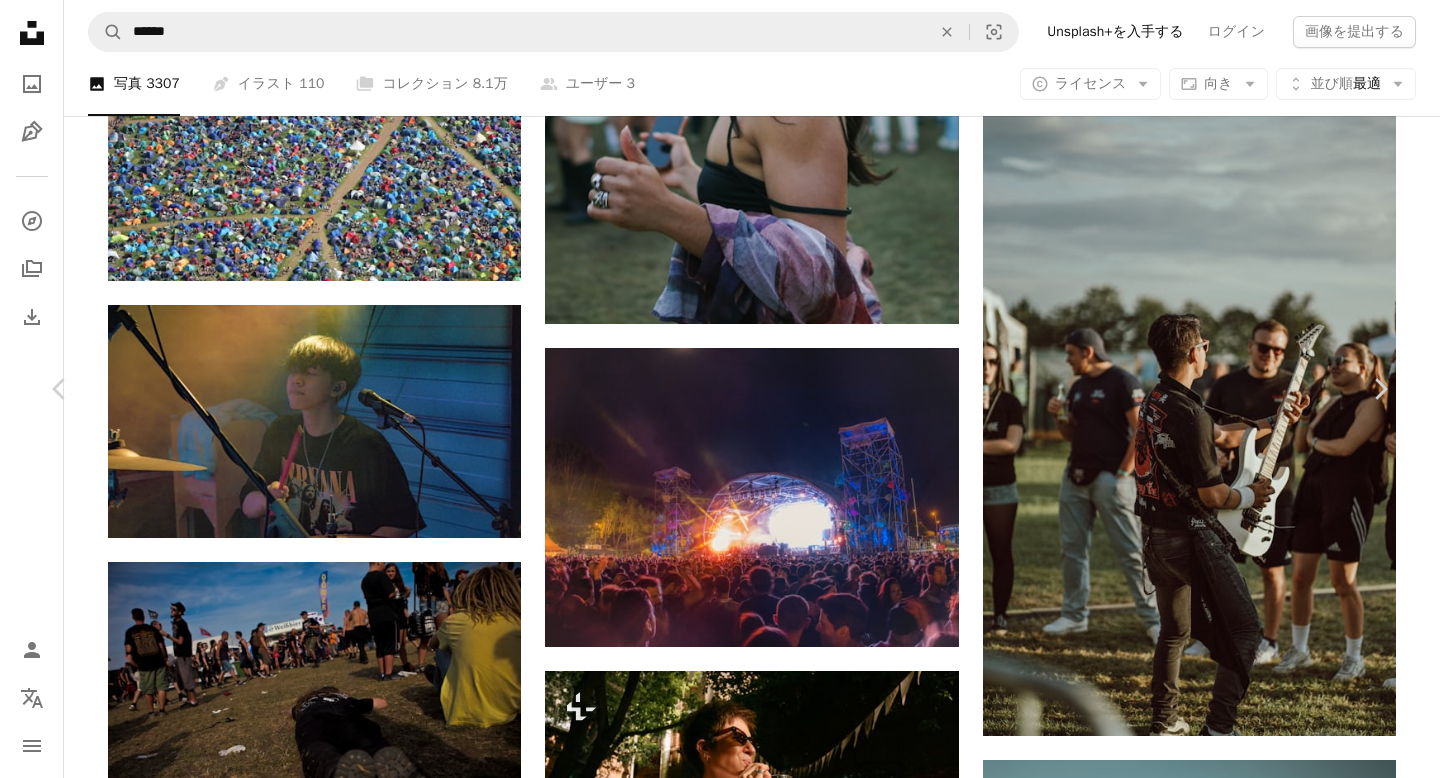 click on "無料ダウンロード" at bounding box center [1177, 6276] 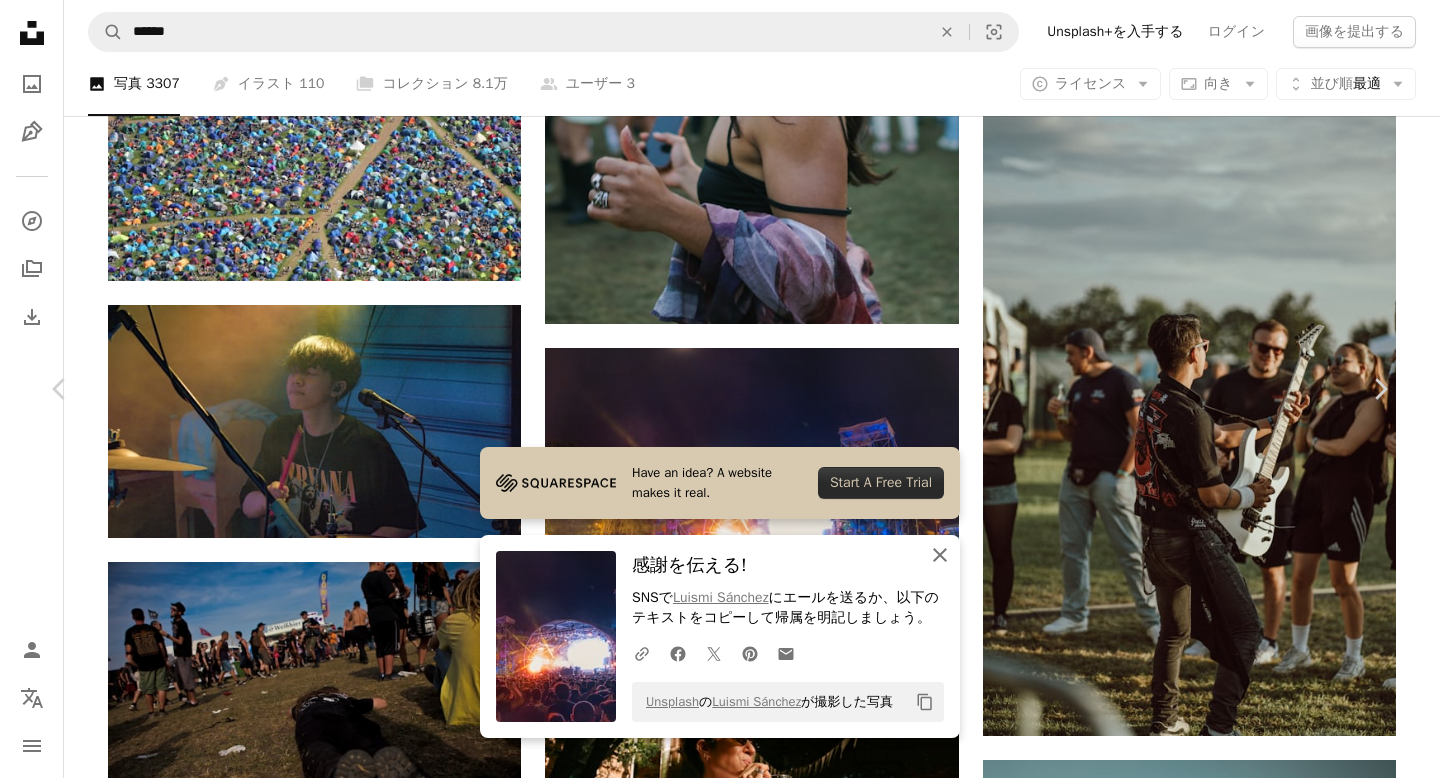 click 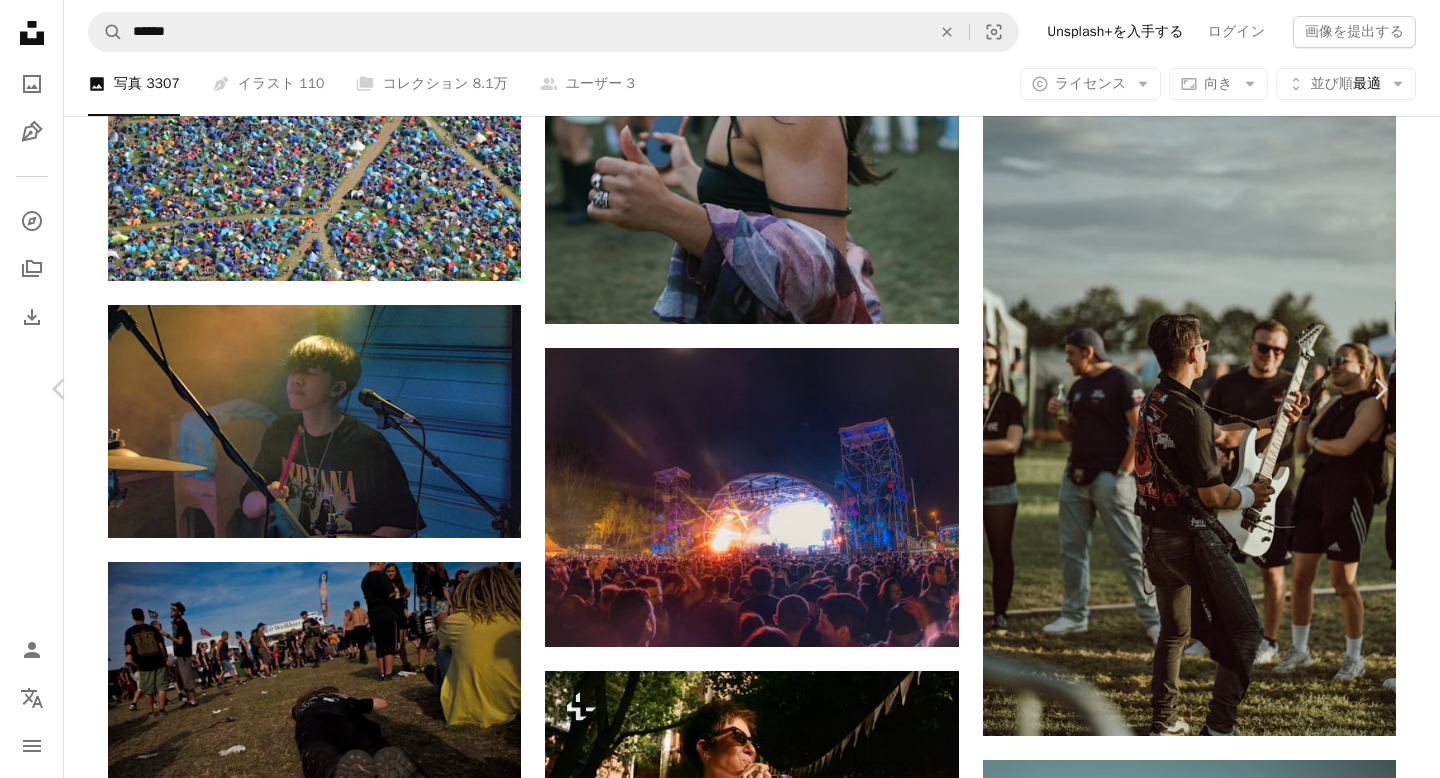 click on "An X shape" at bounding box center [20, 20] 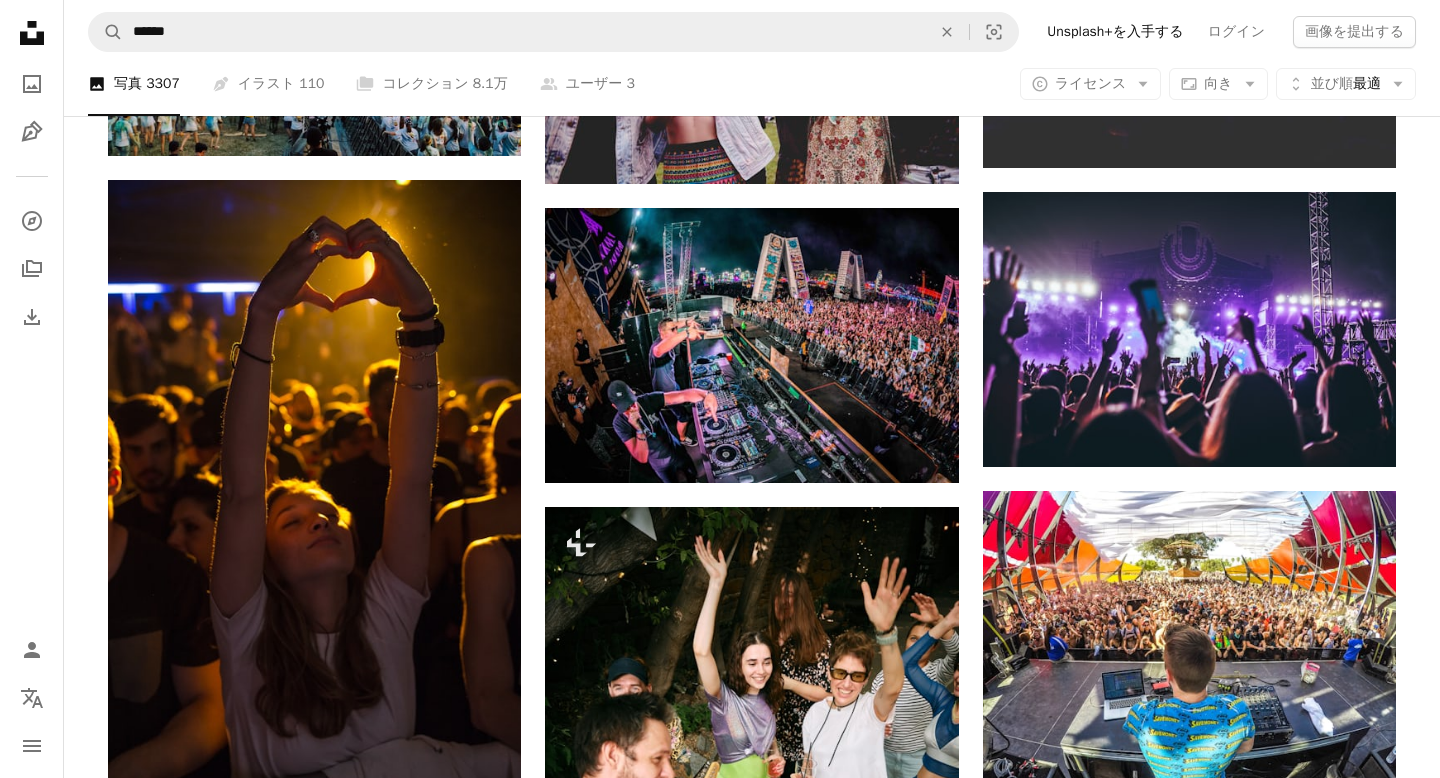 scroll, scrollTop: 2529, scrollLeft: 0, axis: vertical 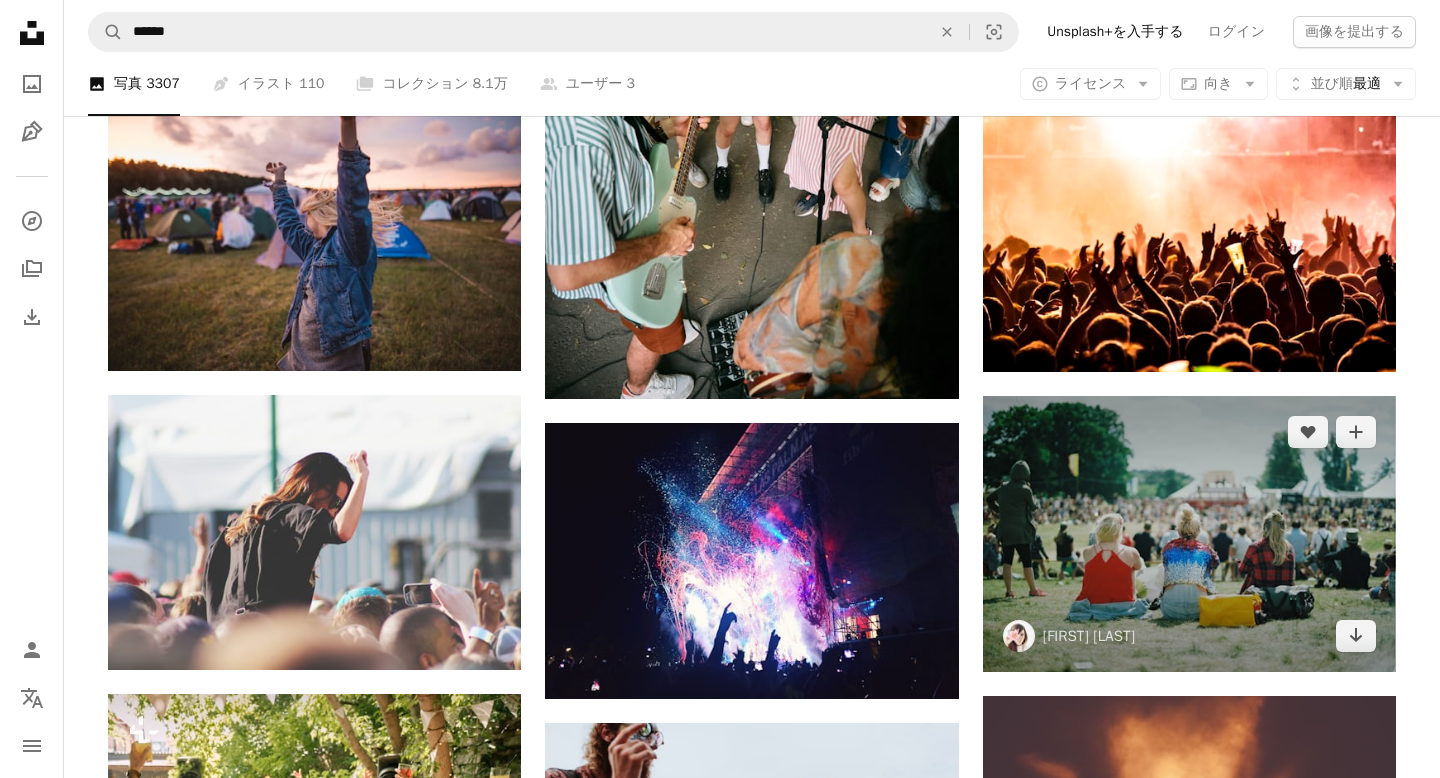 click at bounding box center (1189, 534) 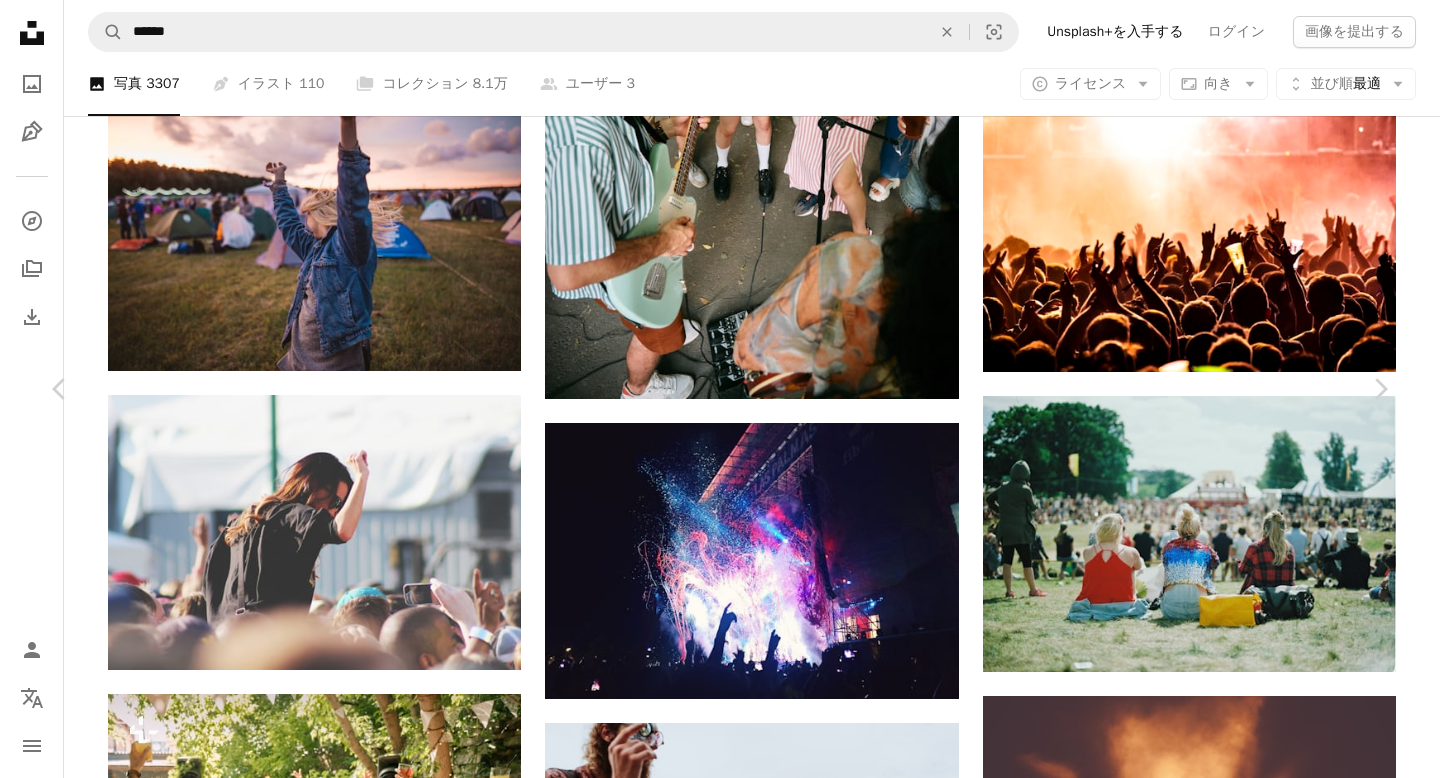 click on "無料ダウンロード" at bounding box center [1177, 11180] 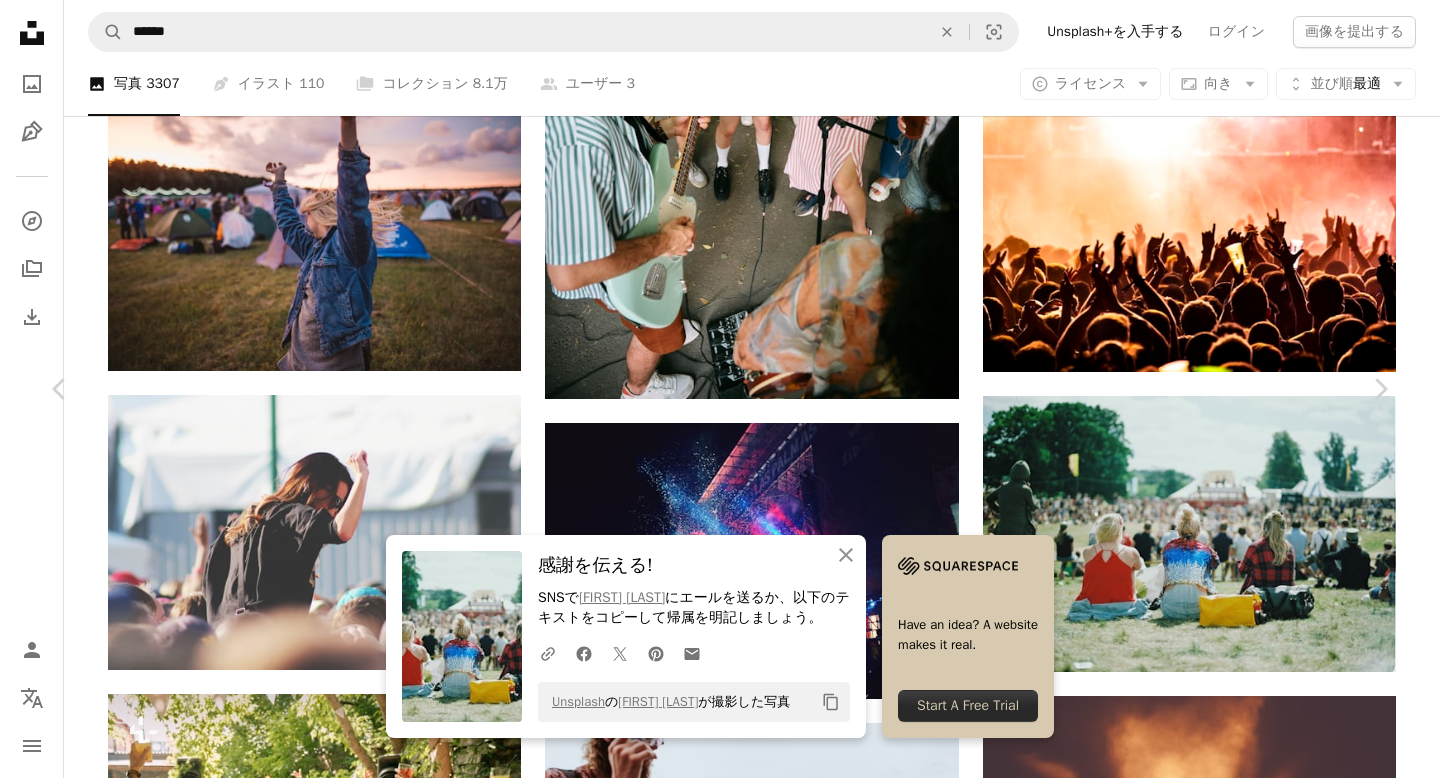click on "An X shape" at bounding box center [20, 20] 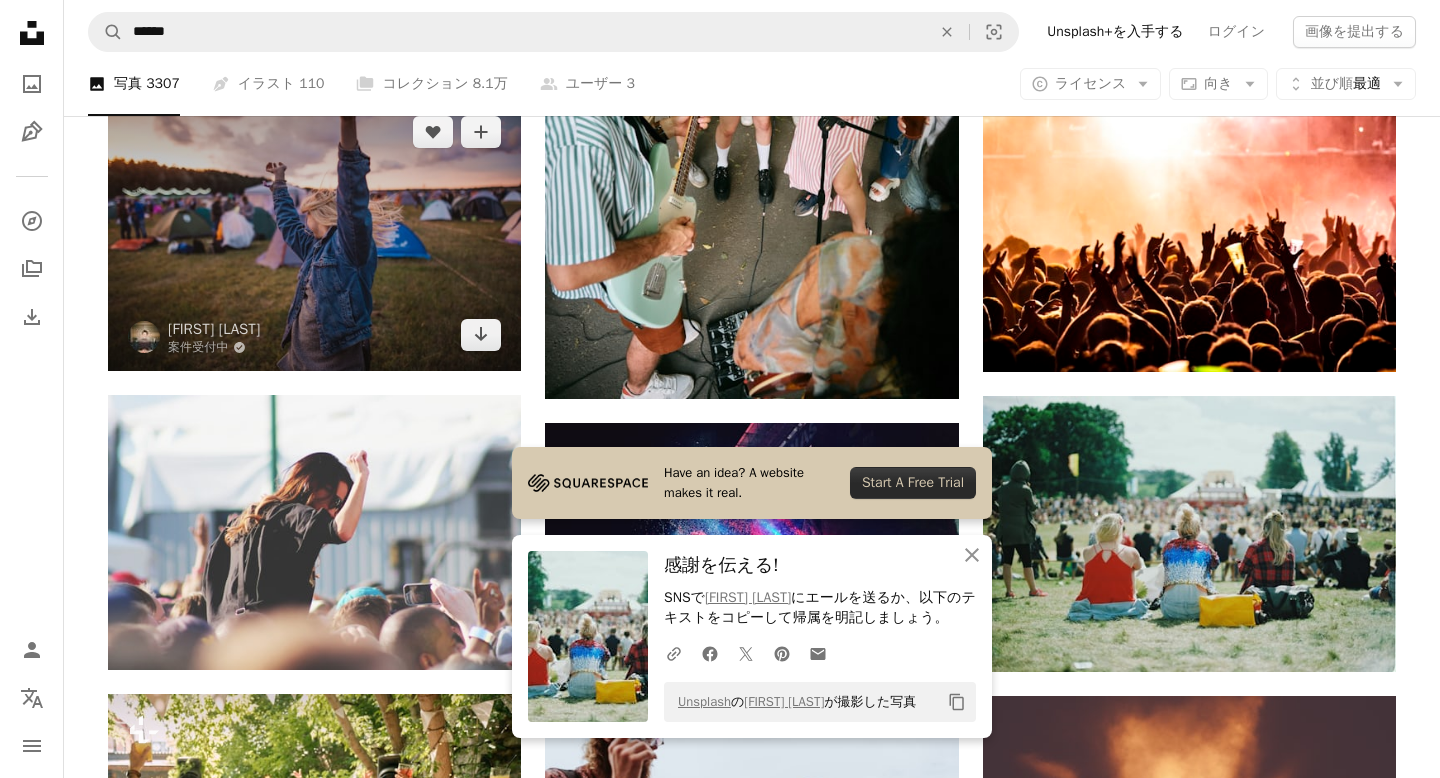 click at bounding box center [314, 233] 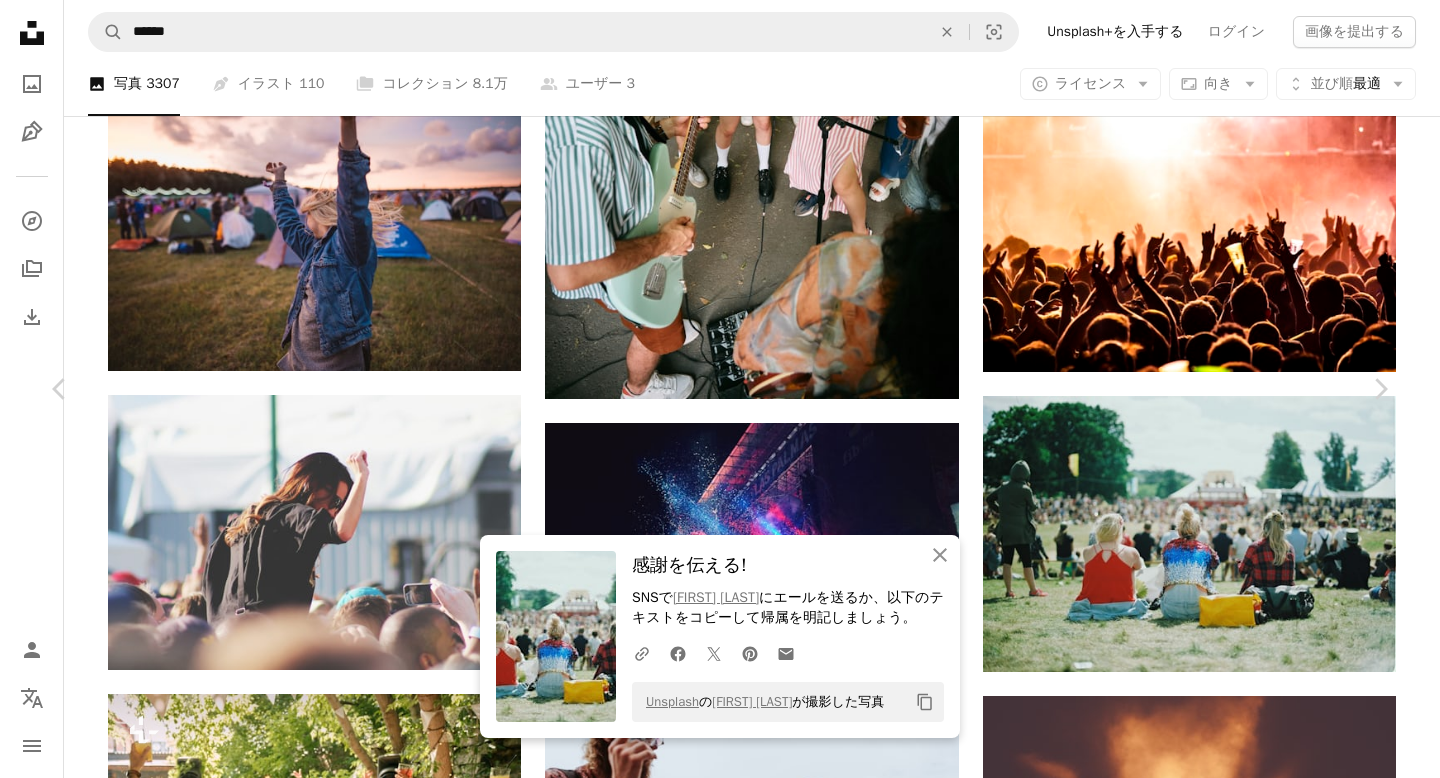 click on "Zoom in" at bounding box center (712, 11522) 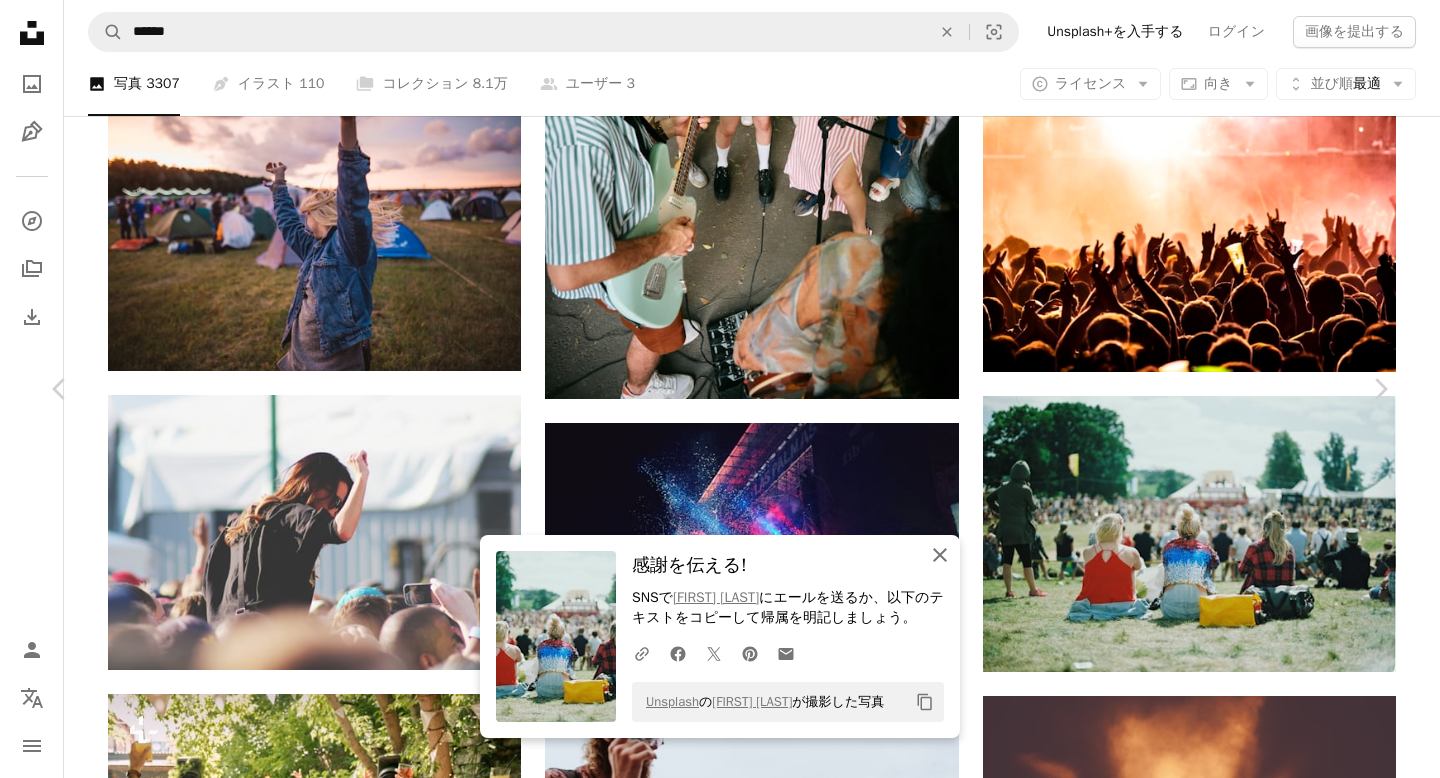 click on "An X shape" 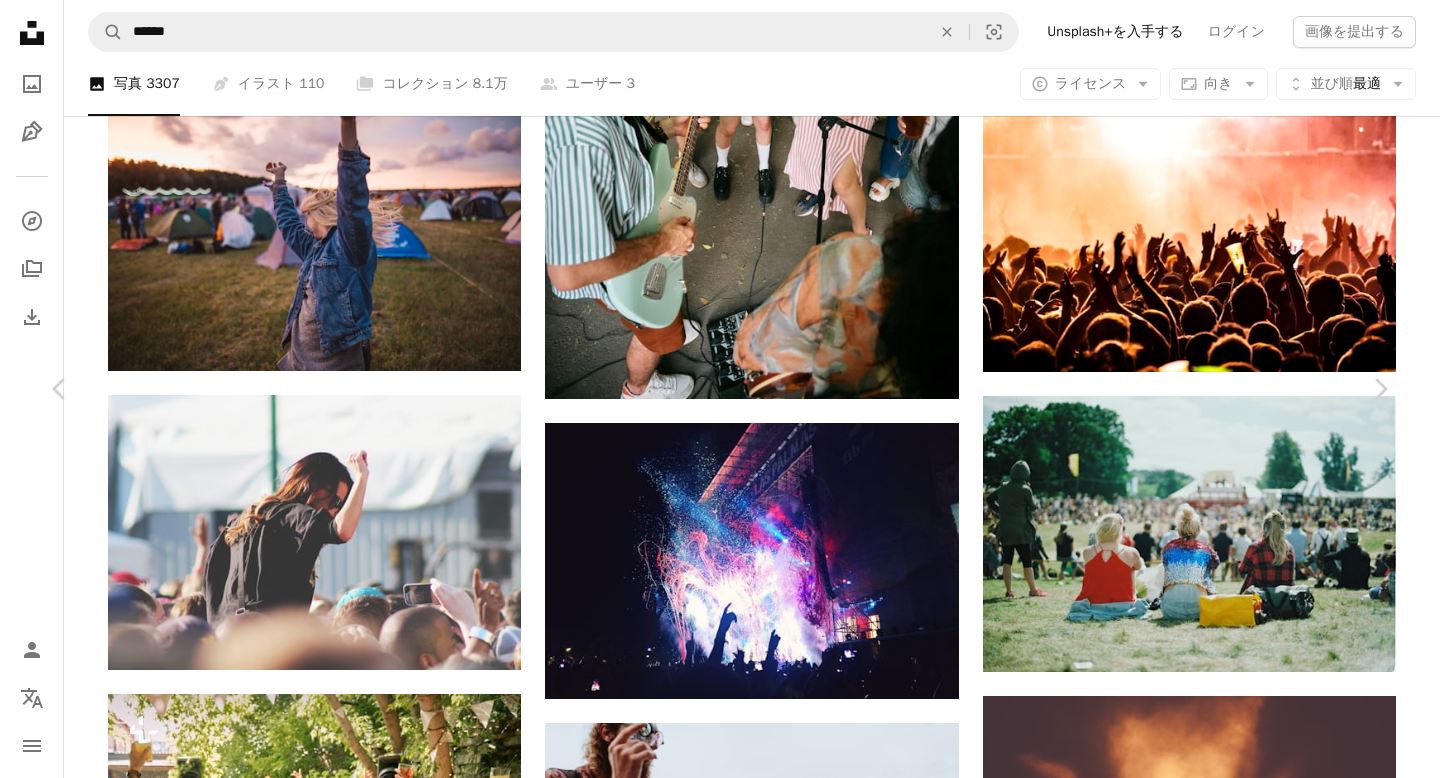 drag, startPoint x: 306, startPoint y: 36, endPoint x: 139, endPoint y: 205, distance: 237.59209 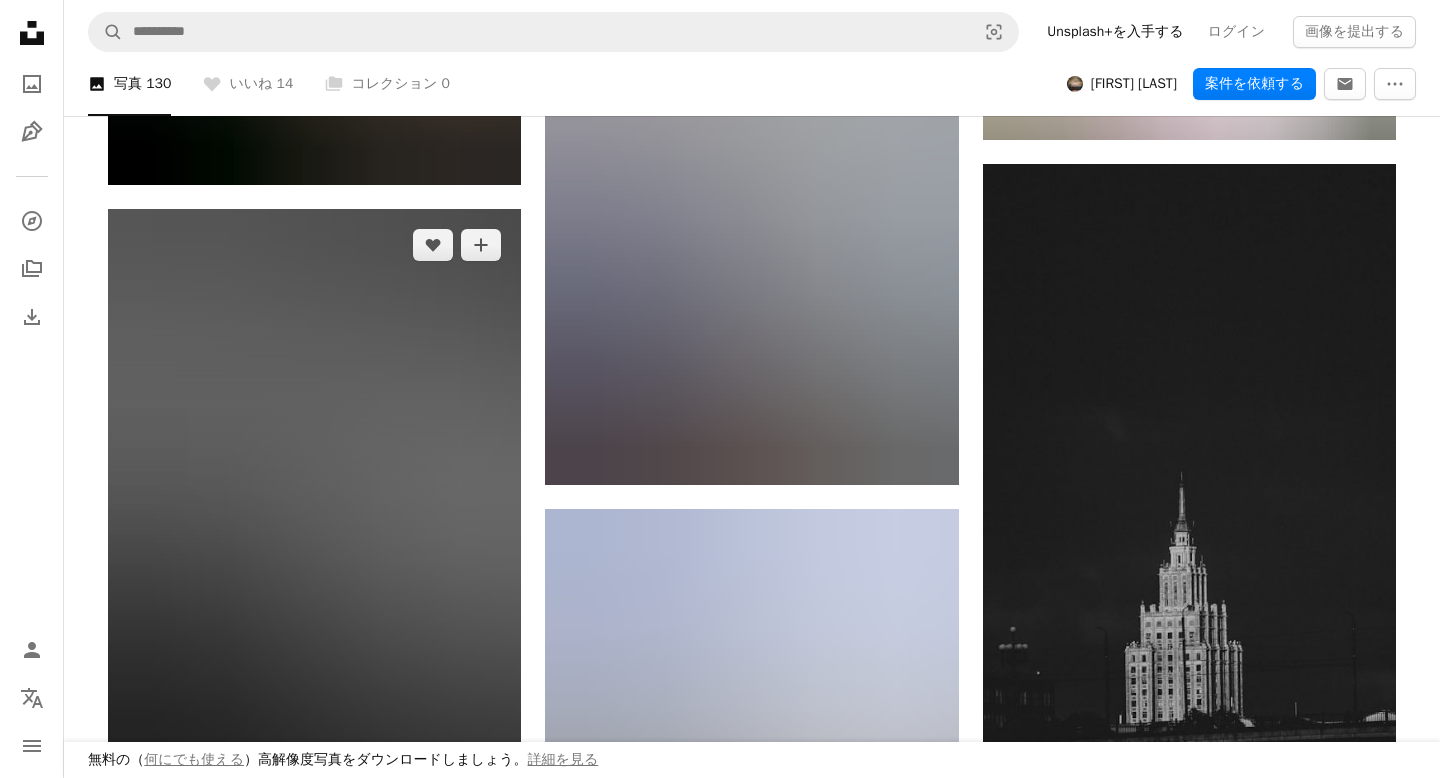 scroll, scrollTop: 0, scrollLeft: 0, axis: both 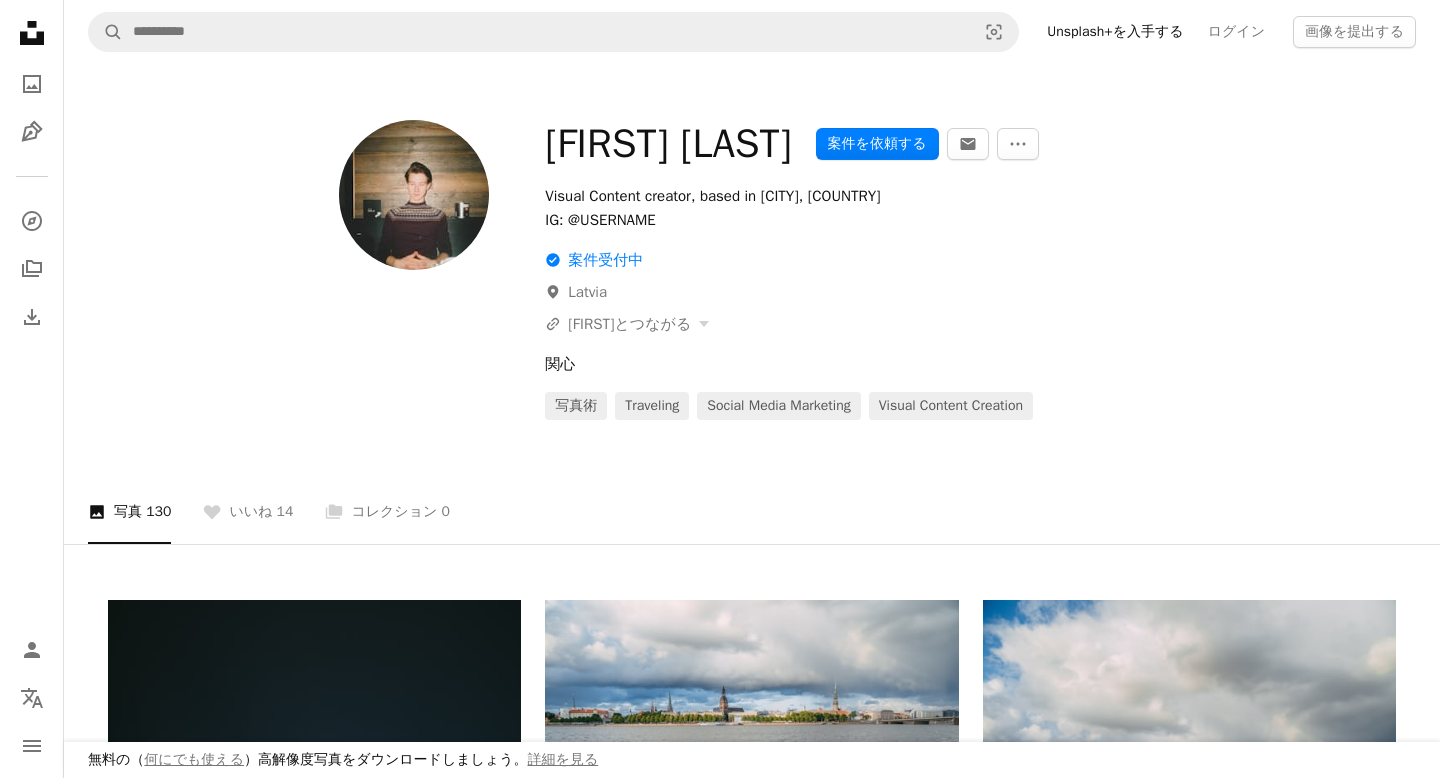 click at bounding box center (414, 195) 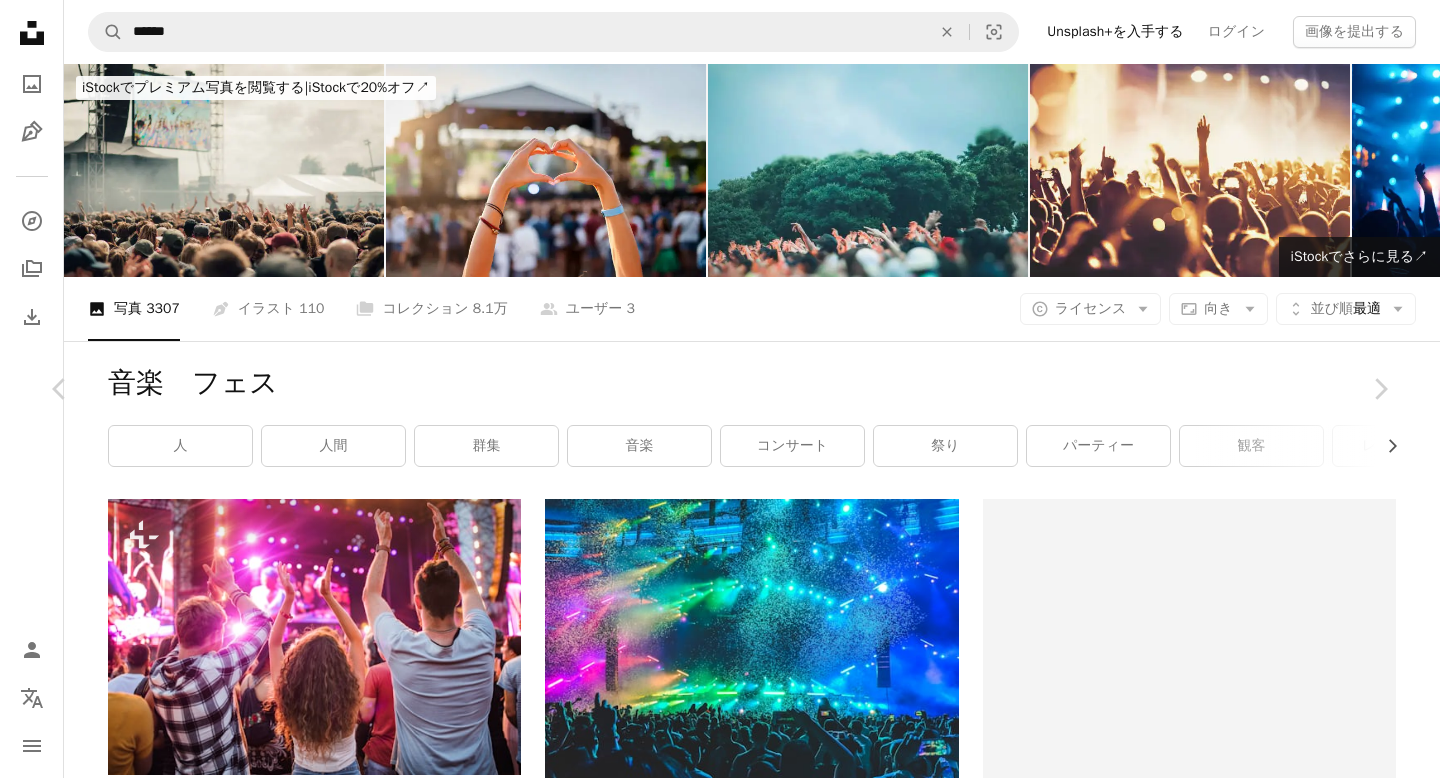 scroll, scrollTop: 2529, scrollLeft: 0, axis: vertical 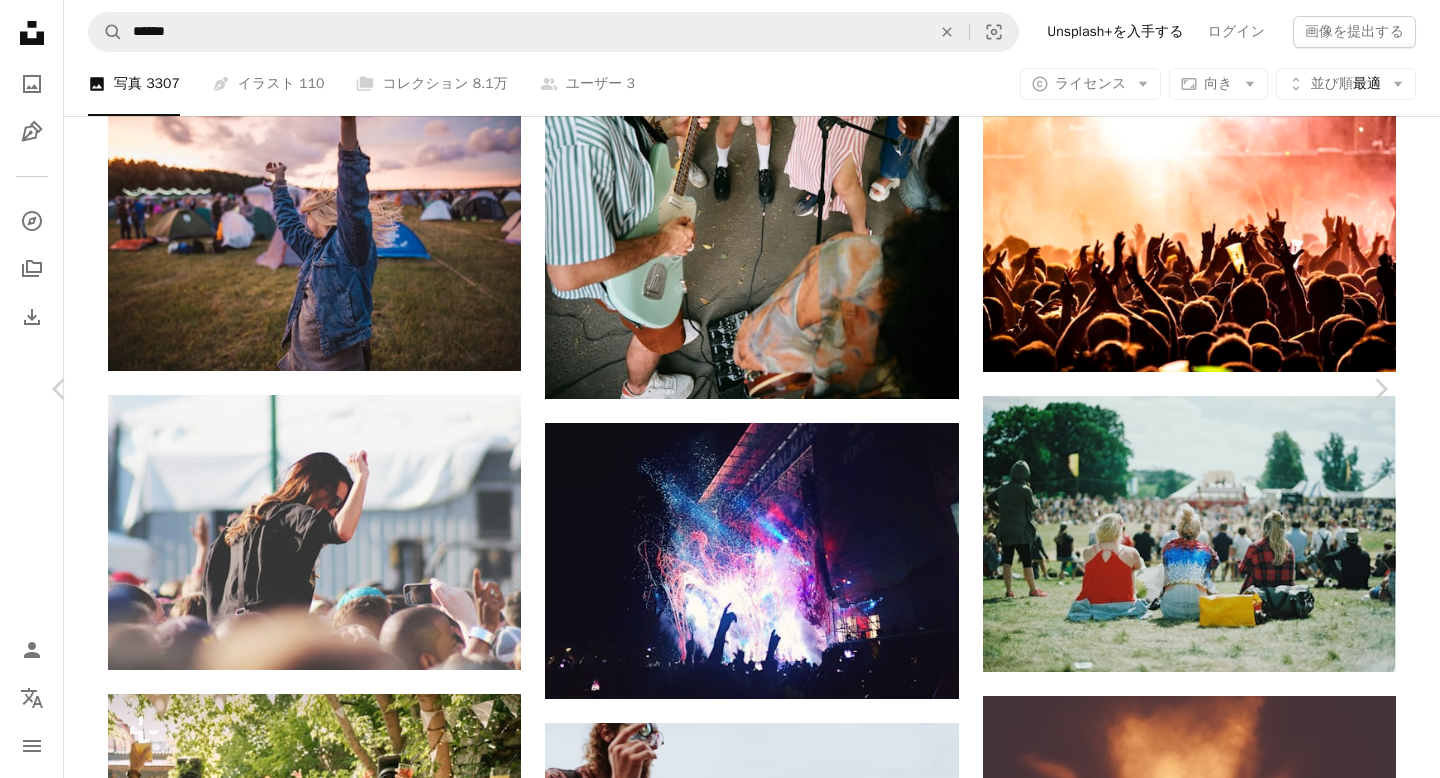 click on "An X shape Chevron left Chevron right [FIRST] [LAST] 案件受付中 A checkmark inside of a circle A heart A plus sign 無料ダウンロード Chevron down Zoom in 閲覧数 22,220,512 ダウンロード数 82,733 特集されたコレクション 写真 ,  女の子 vs. ステレオタイプ A forward-right arrow 共有 Info icon 情報 More Actions A map marker Positivus festival, Salacgrīva, Latvia Calendar outlined [DATE] に公開 Safety Unsplashライセンス の下、無料で利用可能 女 女の子 日没 夏 雲 女性 畑 踊る 祭り 遊び テント キャンプ ジャケット デニム 日暮れ 楽しんで 夏祭り 人間 人 音楽  |   ↗ A heart 向け iStockでプレミアム関連写真を閲覧する  |  コード：UNSPLASH20で20%オフ iStockでもっと見る  ↗ 関連イメージ A heart A plus sign [FIRST] [LAST] 案件受付中 A checkmark inside of a circle Arrow pointing down A heart A plus sign [FIRST] [LAST] 案件受付中 Arrow pointing down" at bounding box center (720, 12440) 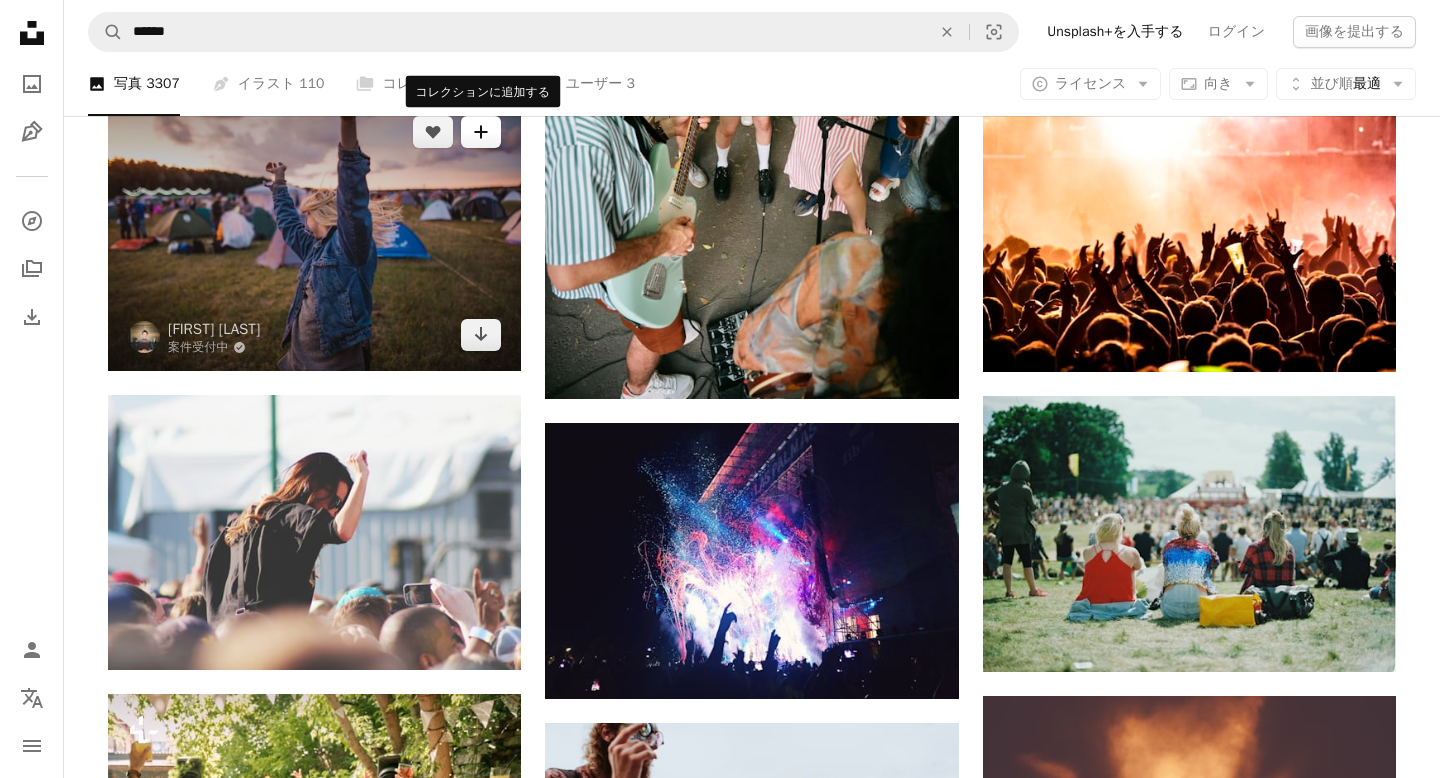 click on "A plus sign" 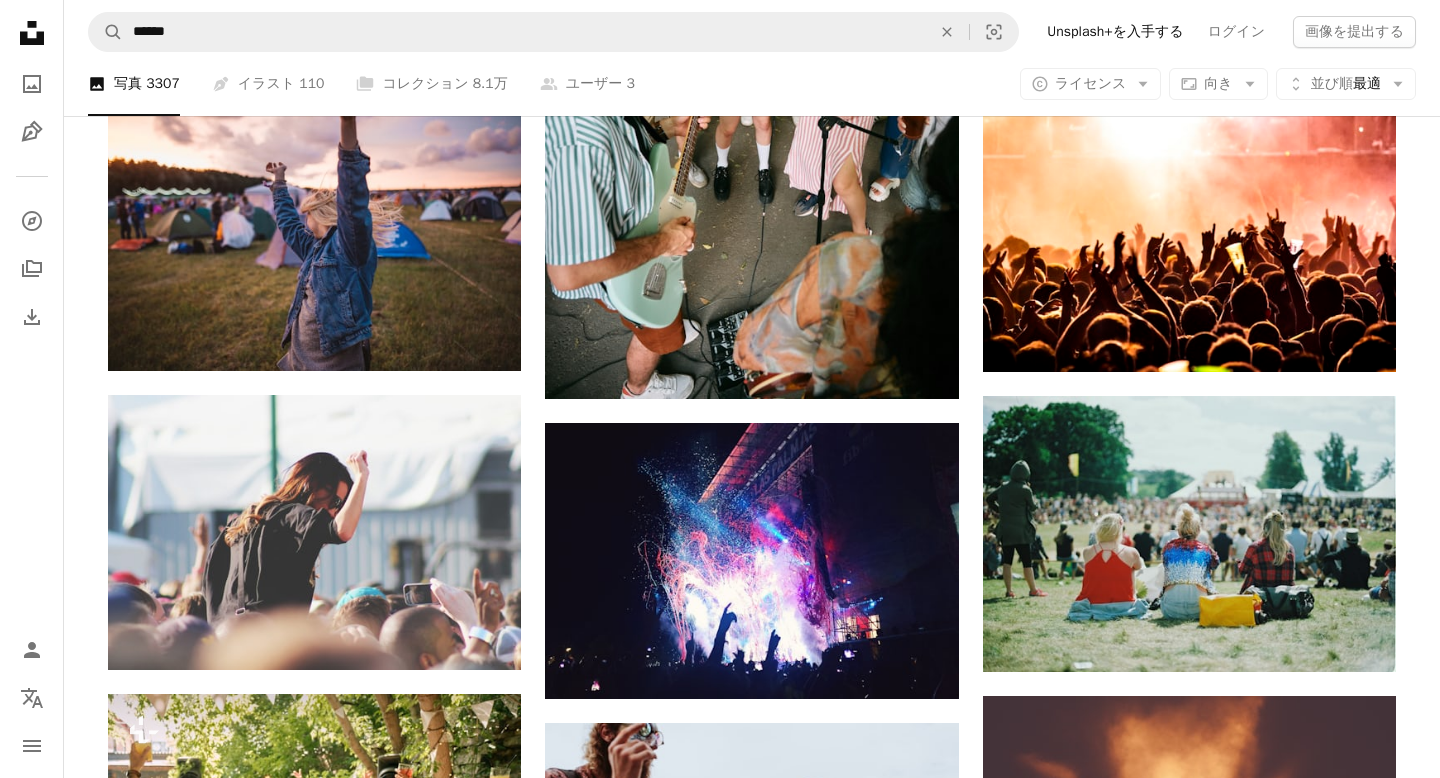 type on "**********" 